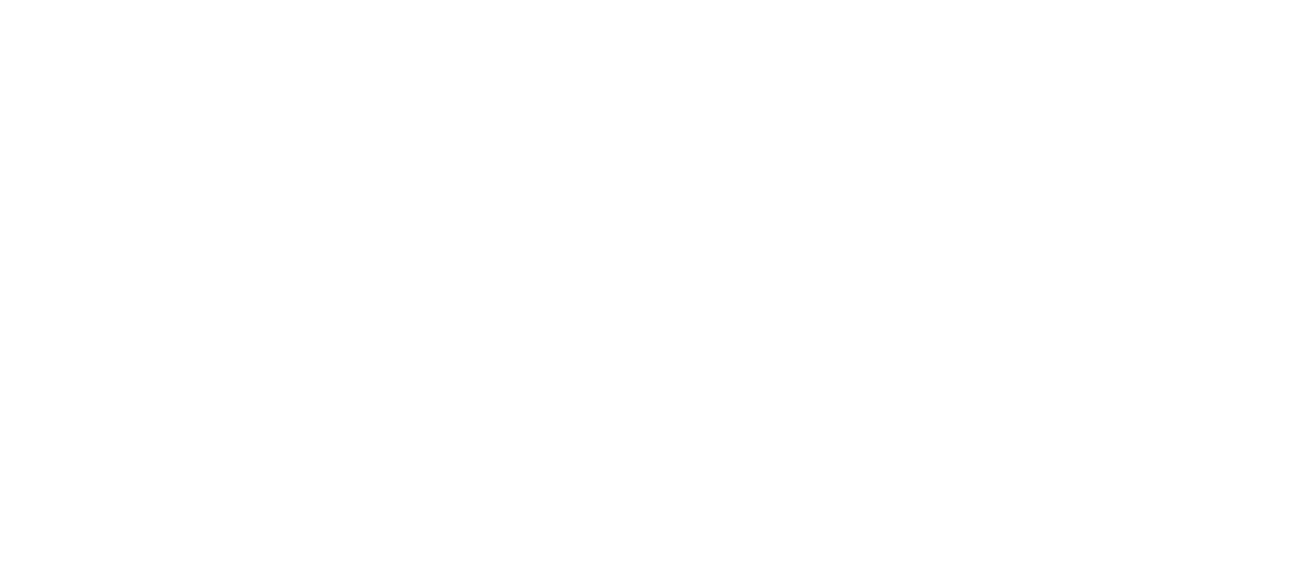 scroll, scrollTop: 0, scrollLeft: 0, axis: both 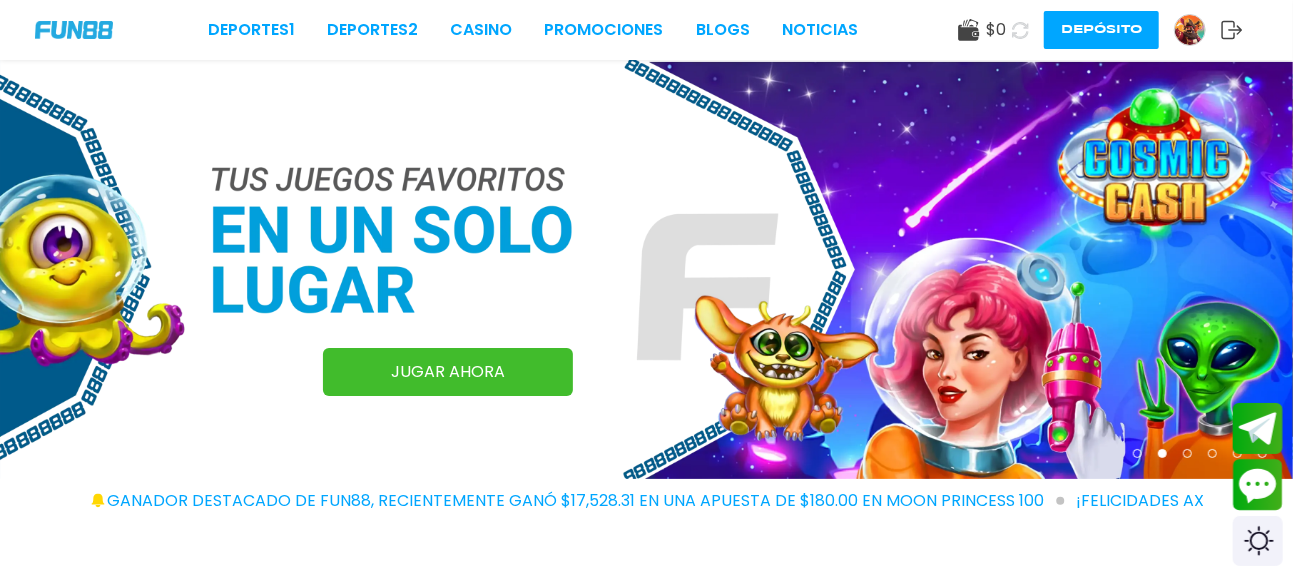 click at bounding box center [1190, 30] 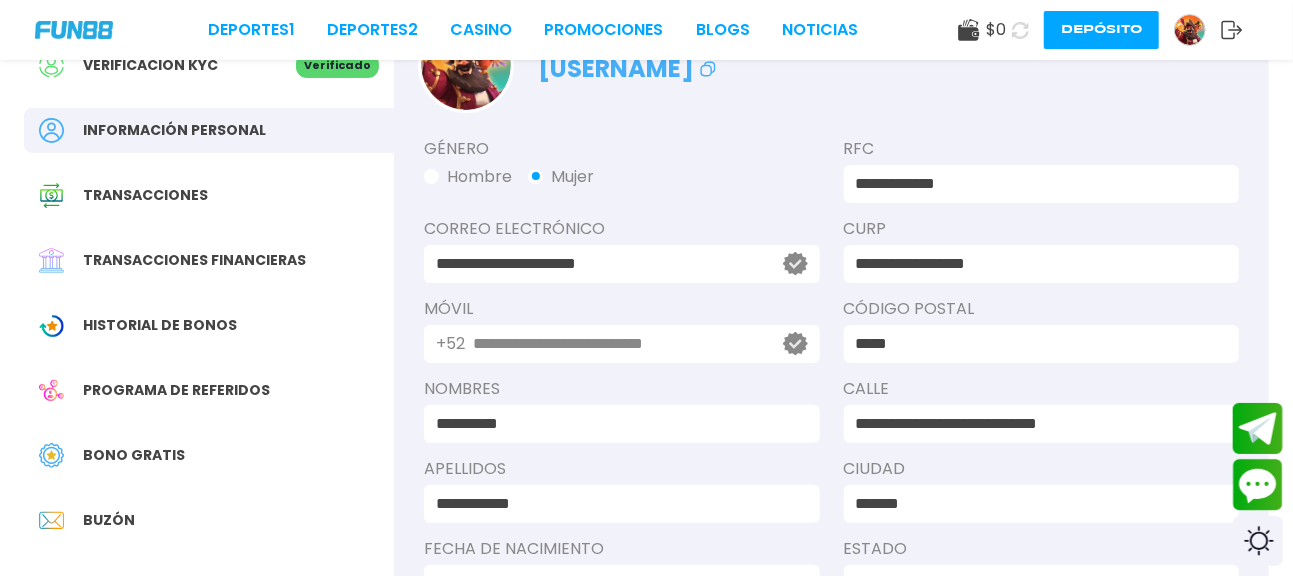 scroll, scrollTop: 133, scrollLeft: 0, axis: vertical 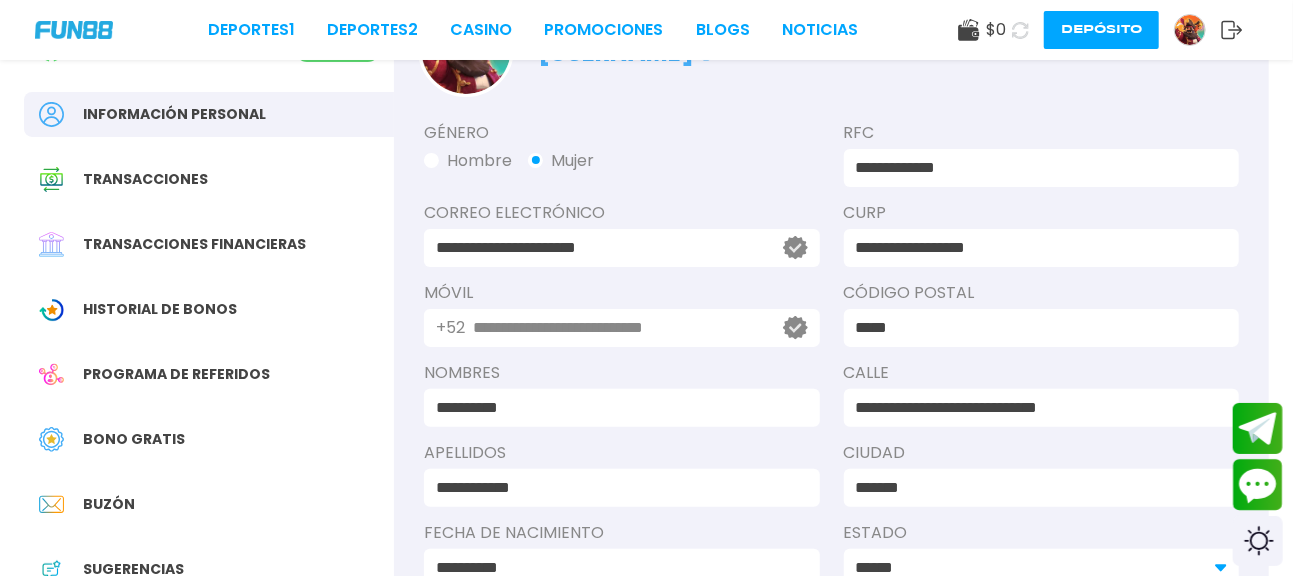 click on "Historial de Bonos" at bounding box center [160, 309] 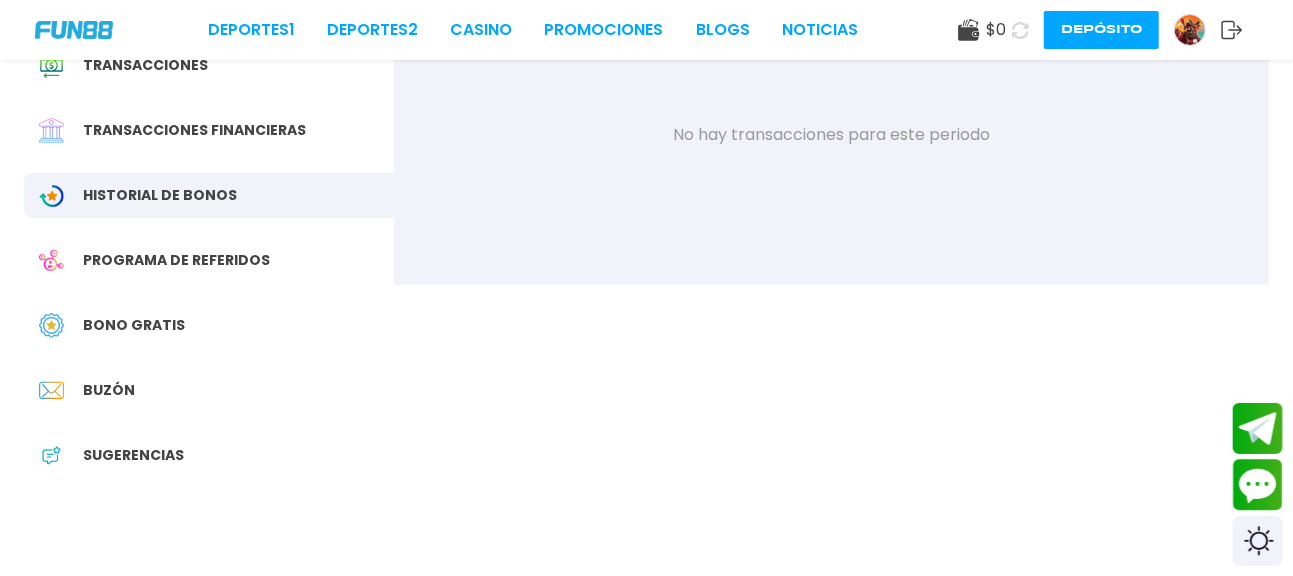 scroll, scrollTop: 400, scrollLeft: 0, axis: vertical 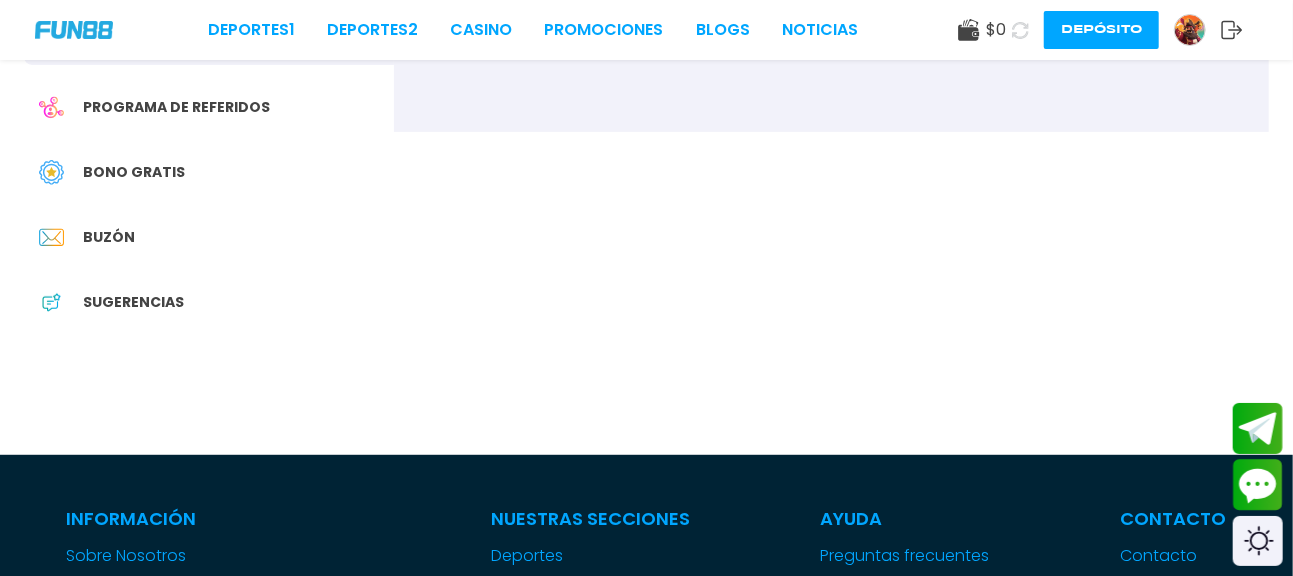 click on "Bono Gratis" at bounding box center (134, 172) 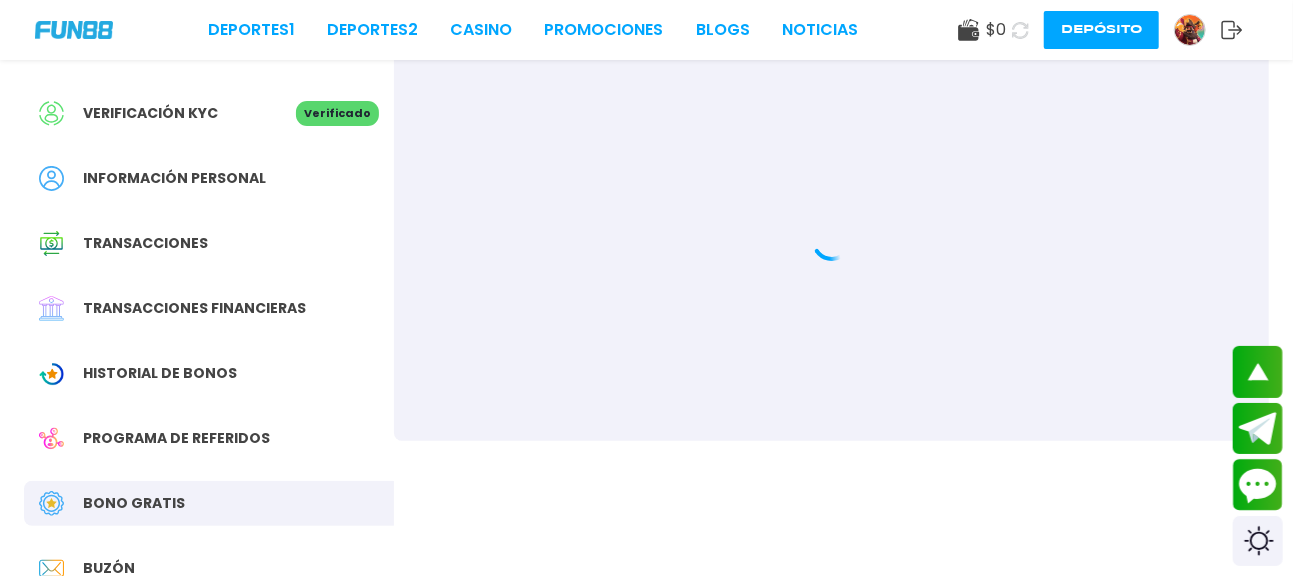 scroll, scrollTop: 0, scrollLeft: 0, axis: both 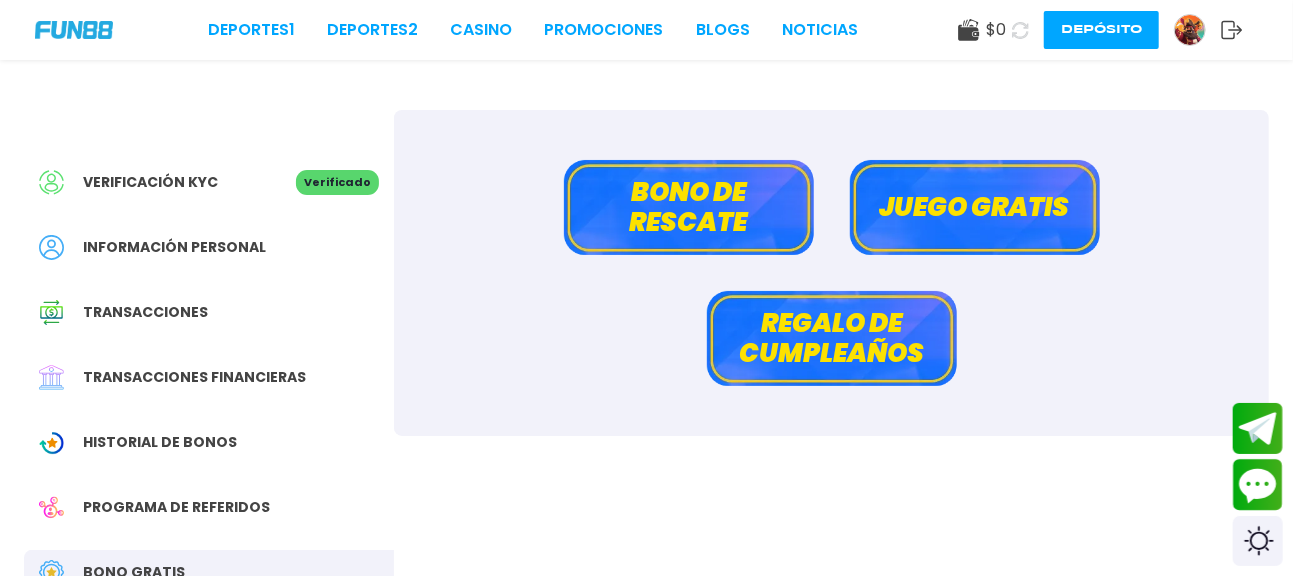 click on "Bono de rescate" at bounding box center (689, 207) 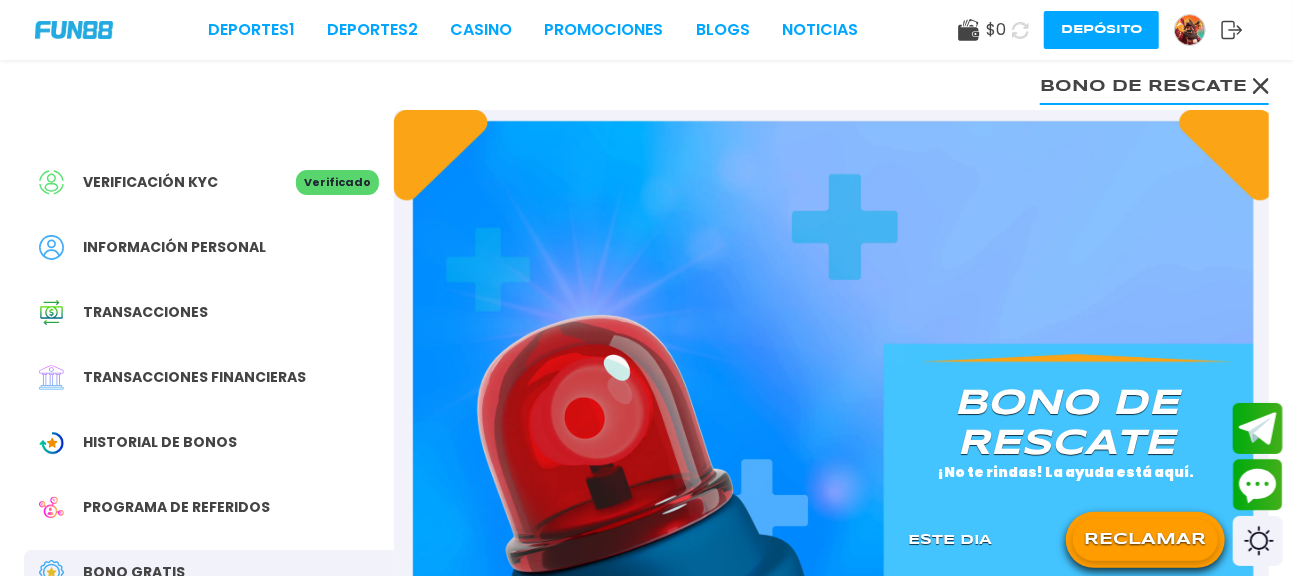 click on "RECLAMAR" at bounding box center (1145, 540) 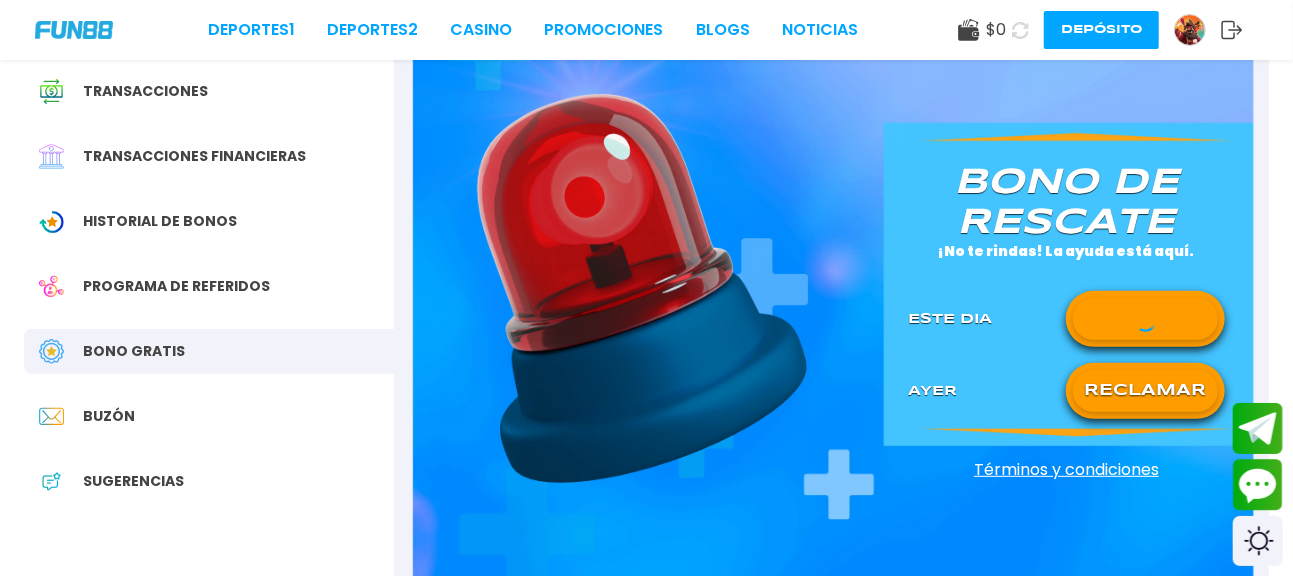 scroll, scrollTop: 222, scrollLeft: 0, axis: vertical 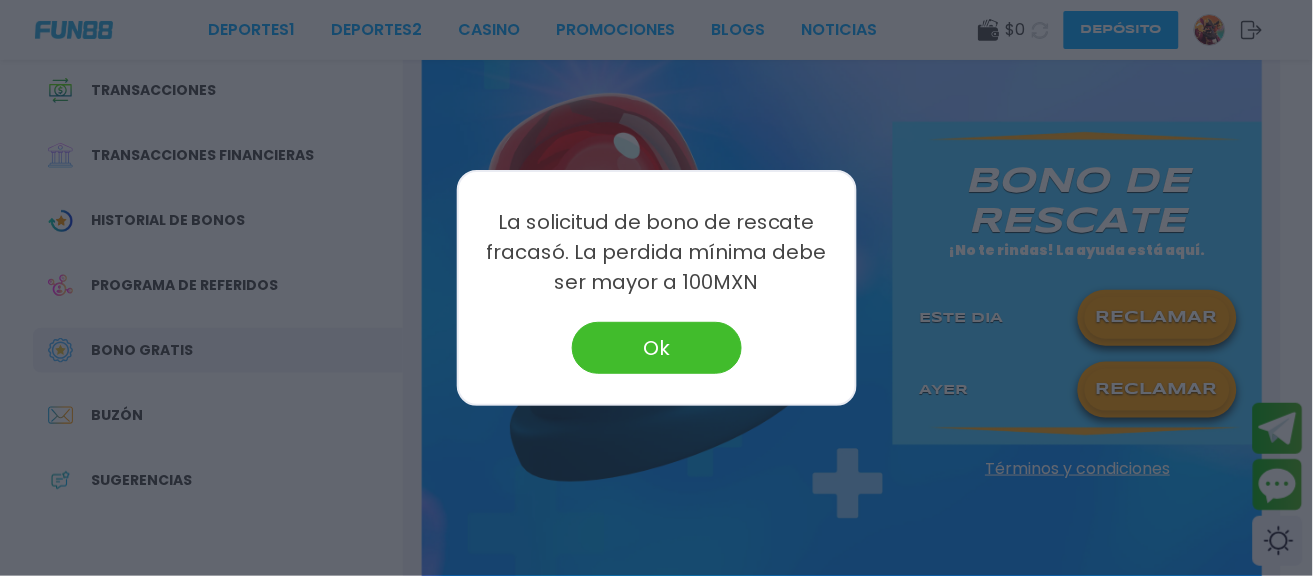click on "Ok" at bounding box center (657, 348) 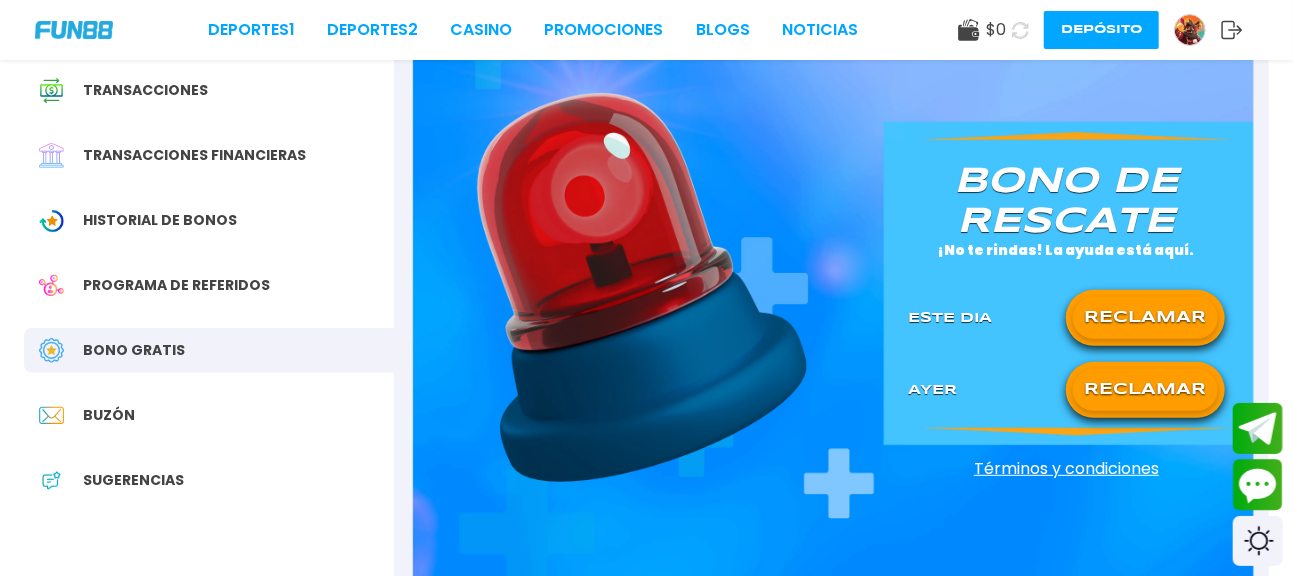 click on "Verificación KYC Verificado Información personal Transacciones Transacciones financieras Historial de Bonos Programa de referidos Bono Gratis Buzón Sugerencias" at bounding box center [209, 230] 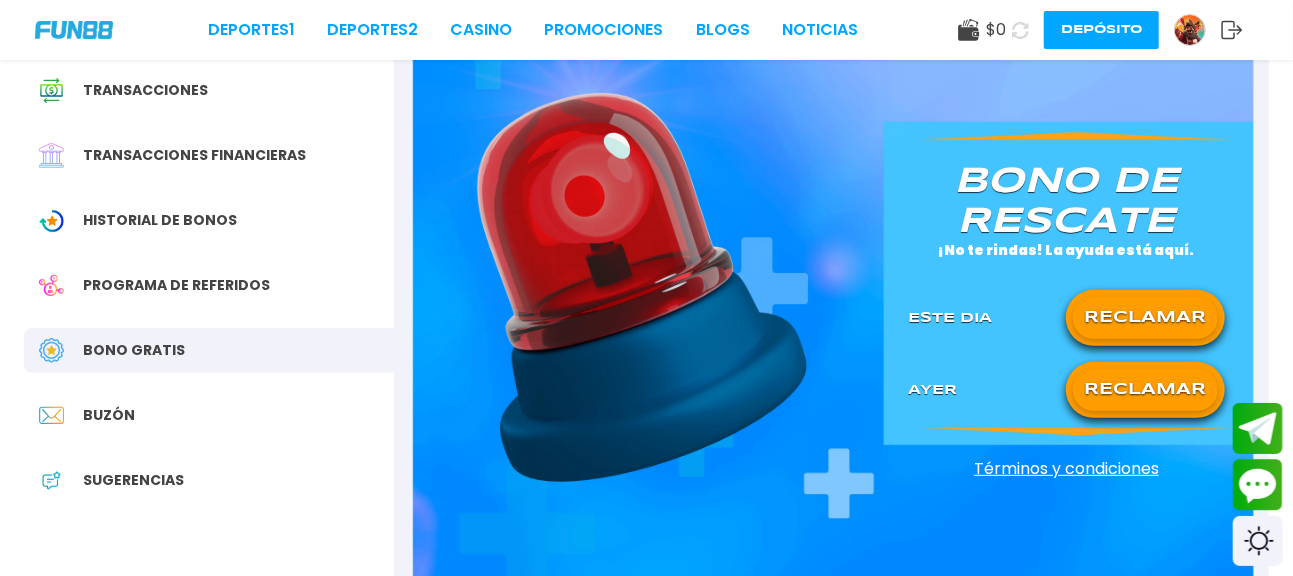 click on "Buzón" at bounding box center [109, 415] 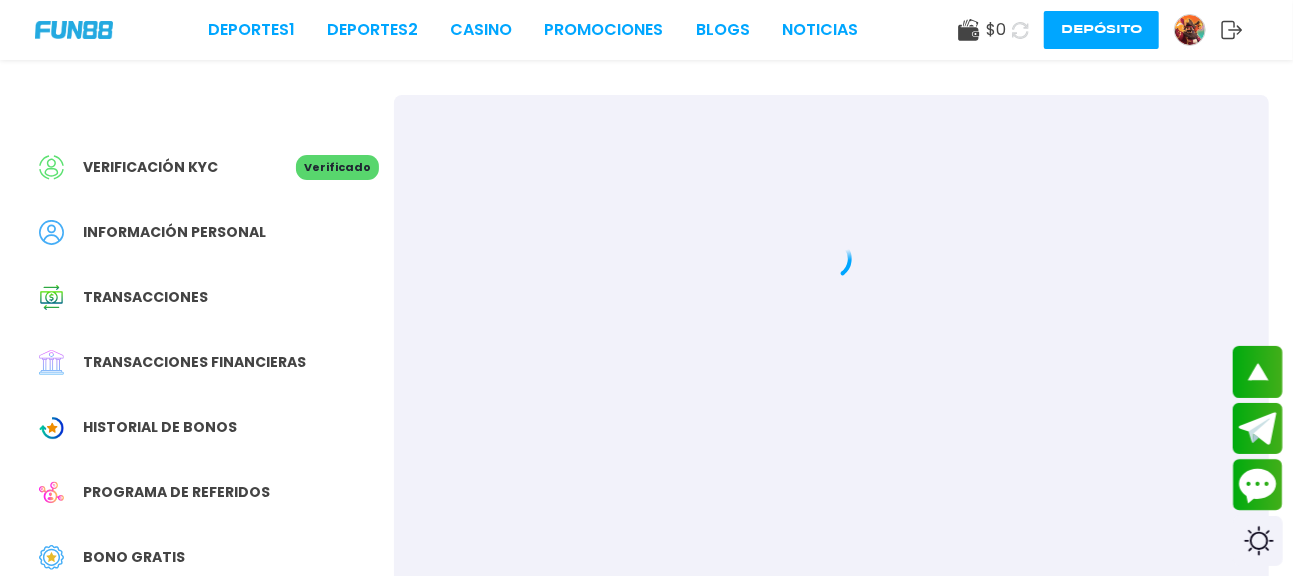 scroll, scrollTop: 0, scrollLeft: 0, axis: both 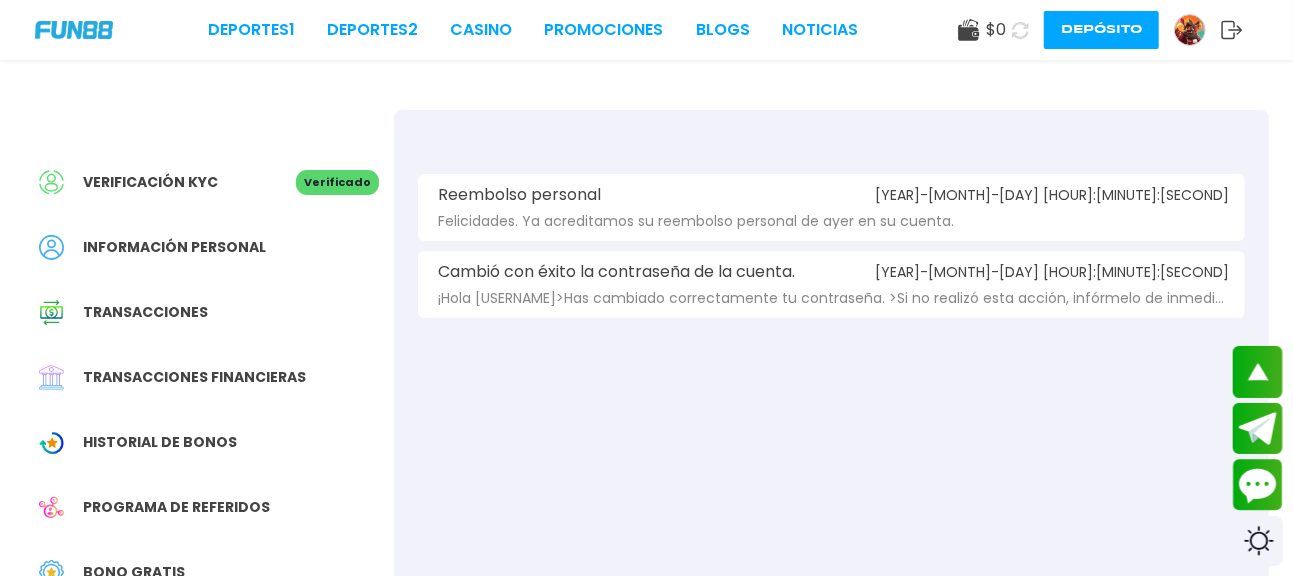 click on "Reembolso personal [YEAR]-[MONTH]-[DAY] [HOUR]:[MINUTE]:[SECOND] Felicidades. Ya acreditamos su reembolso personal de ayer en su cuenta." at bounding box center [831, 207] 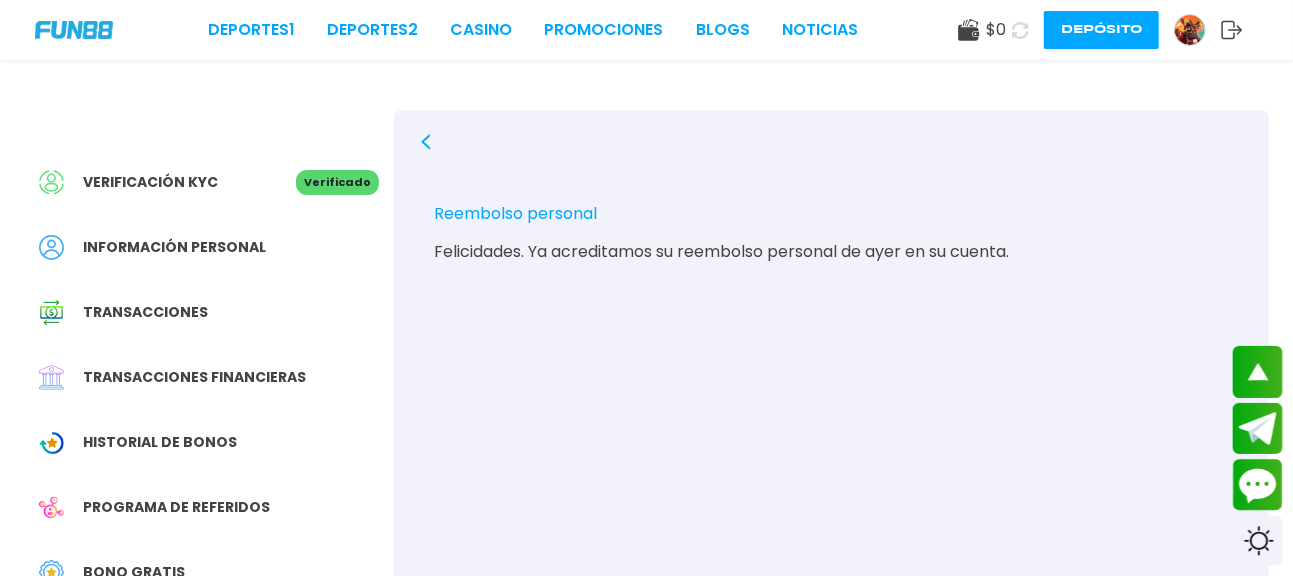 click on "Reembolso personal [YEAR]-[MONTH]-[DAY] [HOUR]:[MINUTE]:[SECOND]" at bounding box center [831, 216] 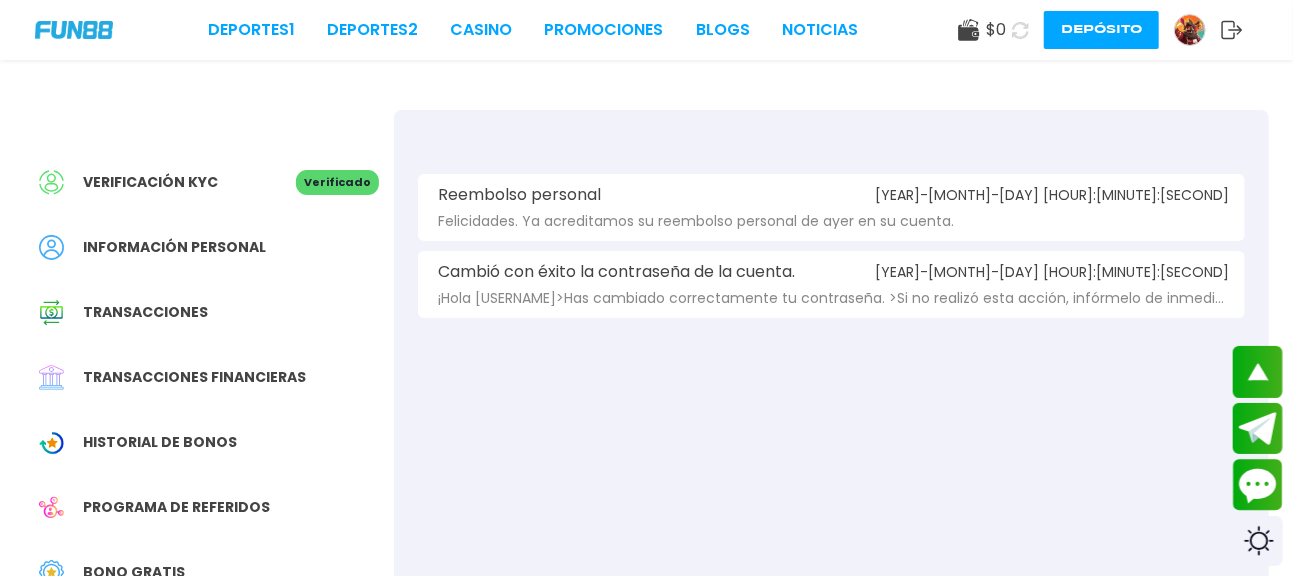 click on "¡Hola [USERNAME]>Has cambiado correctamente tu contraseña. >Si no realizó esta acción, infórmelo de inmediato y contáctenos a través de lo siguiente:>>Telegram: http://t.me/[USERNAME] >Livechat: https://mexplay.mx/" at bounding box center (833, 298) 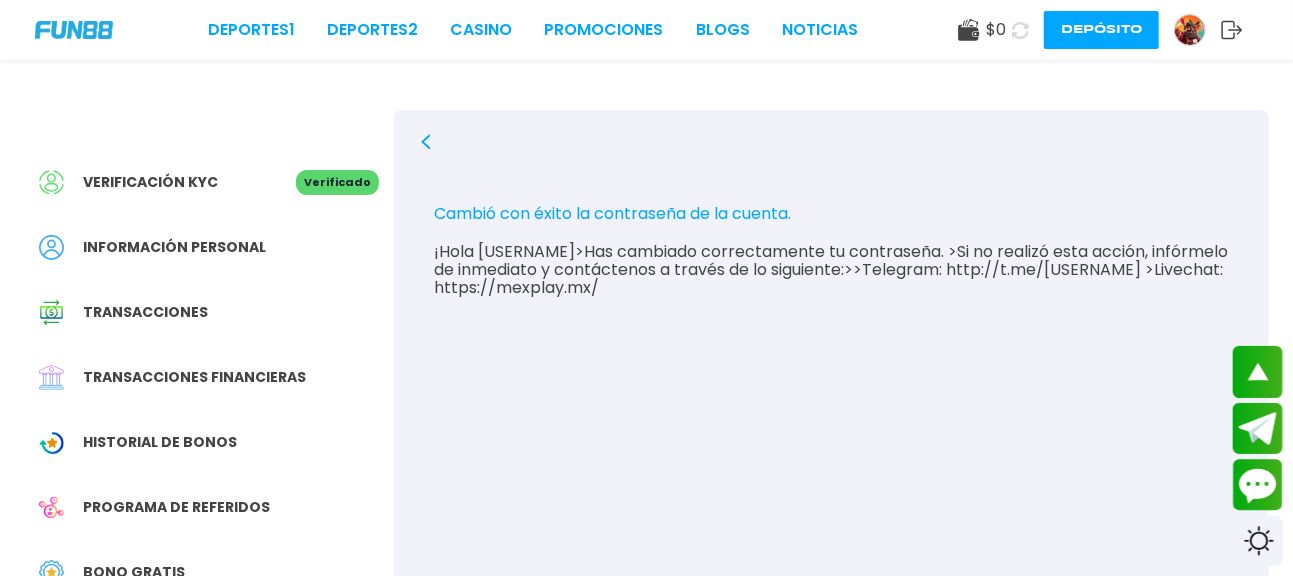 click on "¡Hola [USERNAME]>Has cambiado correctamente tu contraseña. >Si no realizó esta acción, infórmelo de inmediato y contáctenos a través de lo siguiente:>>Telegram: http://t.me/[USERNAME] >Livechat: https://mexplay.mx/" at bounding box center [831, 270] 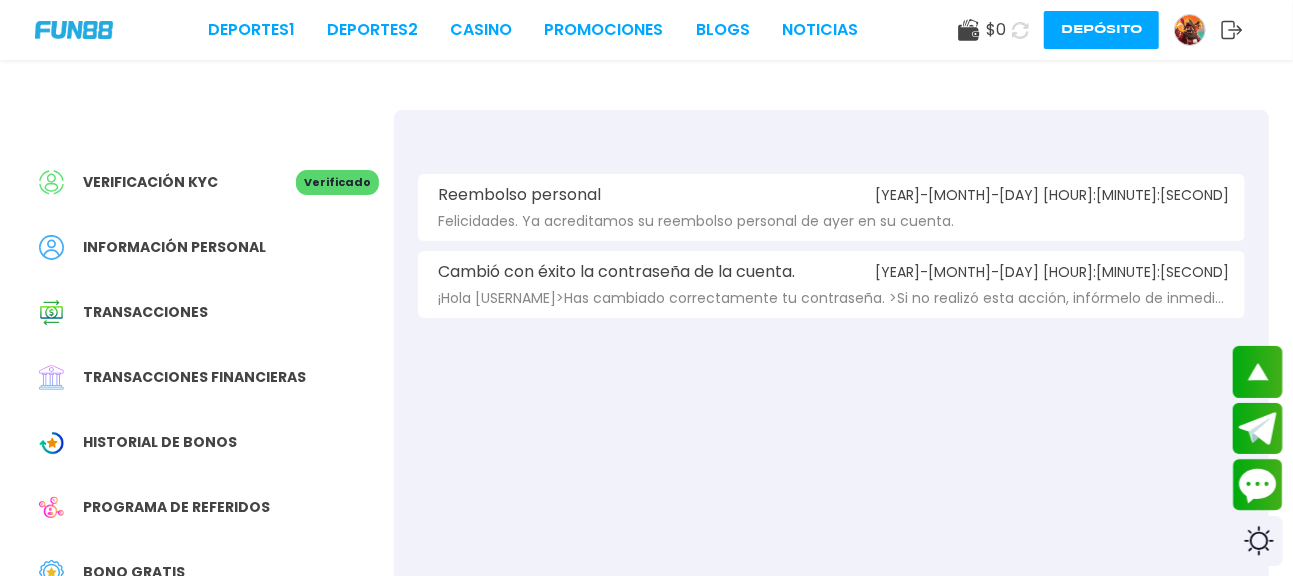 click 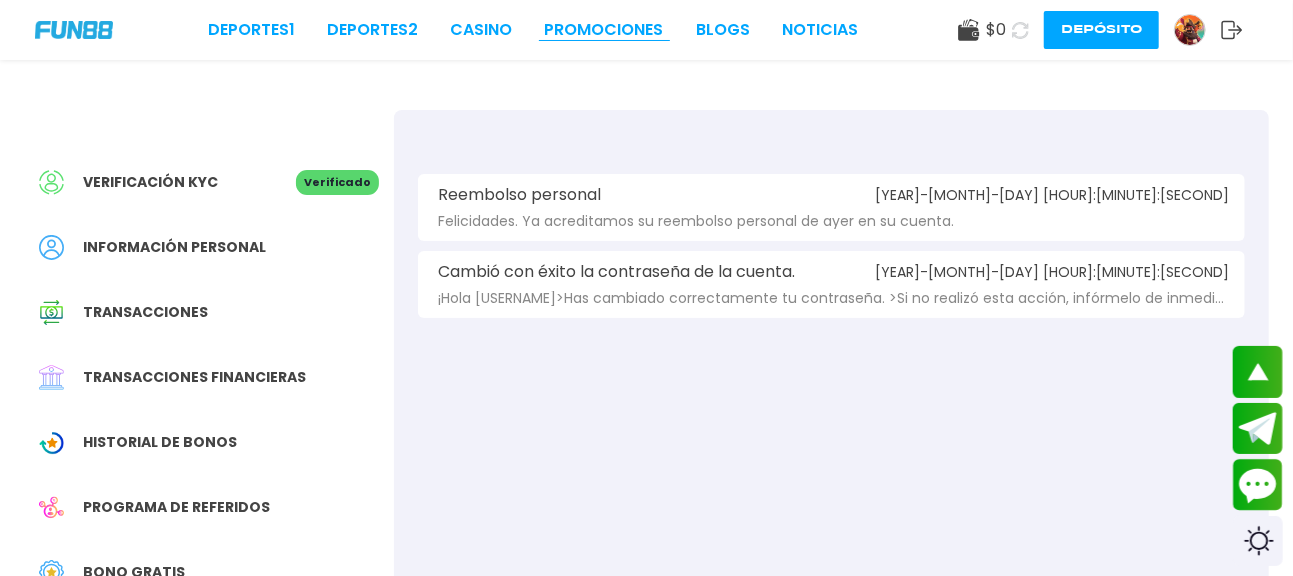 click on "Promociones" at bounding box center [604, 30] 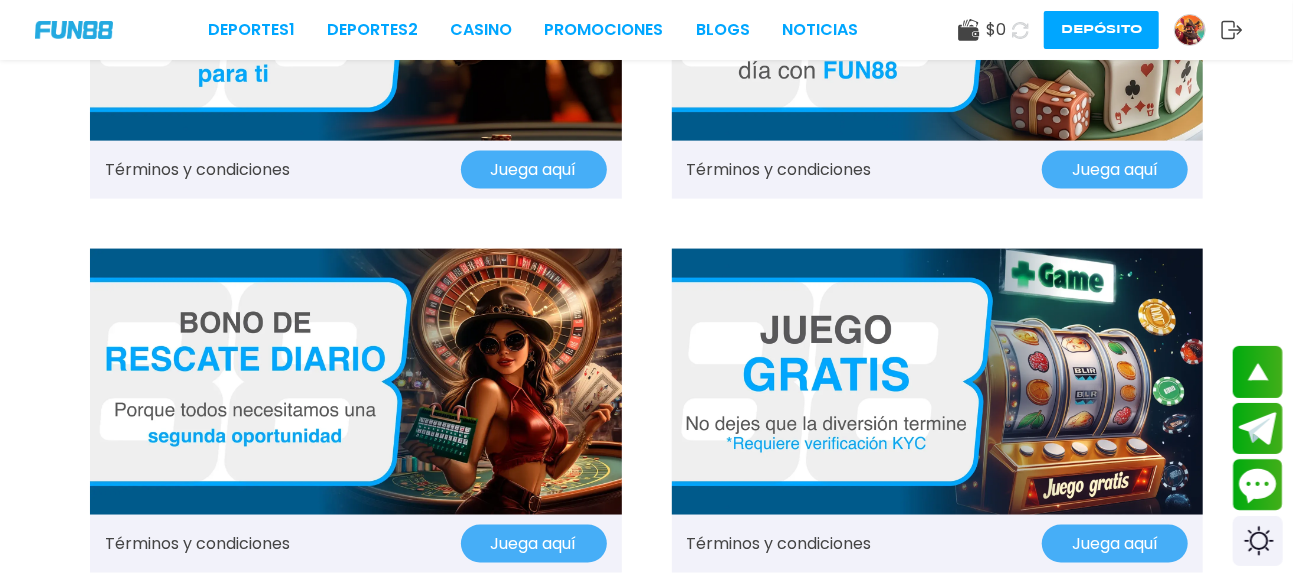 scroll, scrollTop: 1289, scrollLeft: 0, axis: vertical 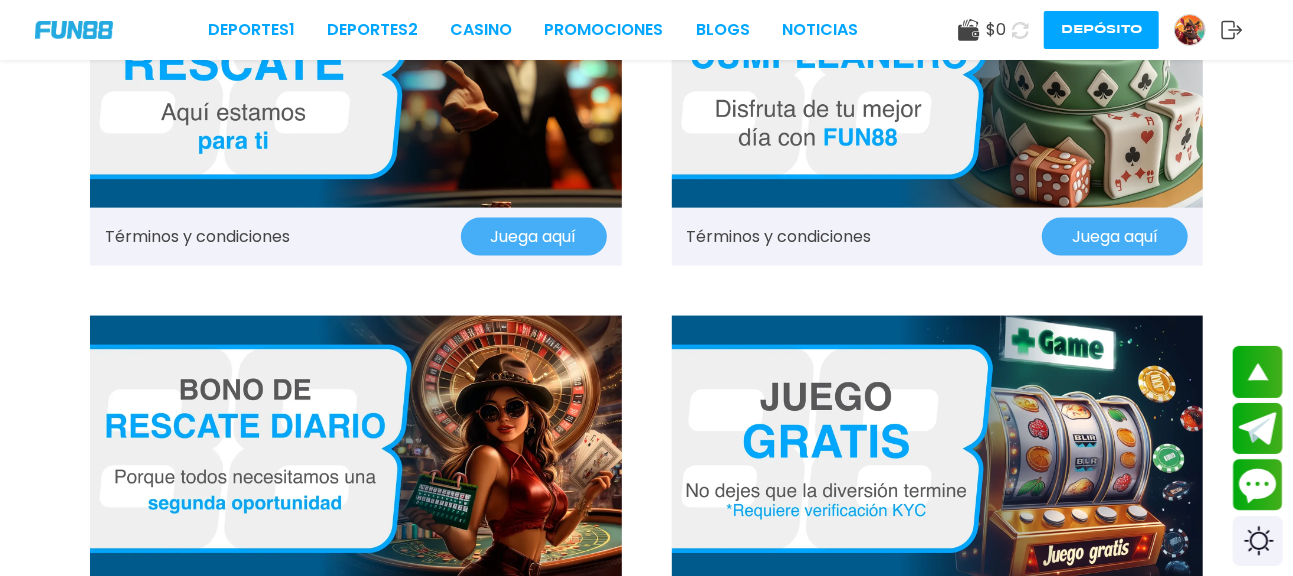 click at bounding box center [938, 449] 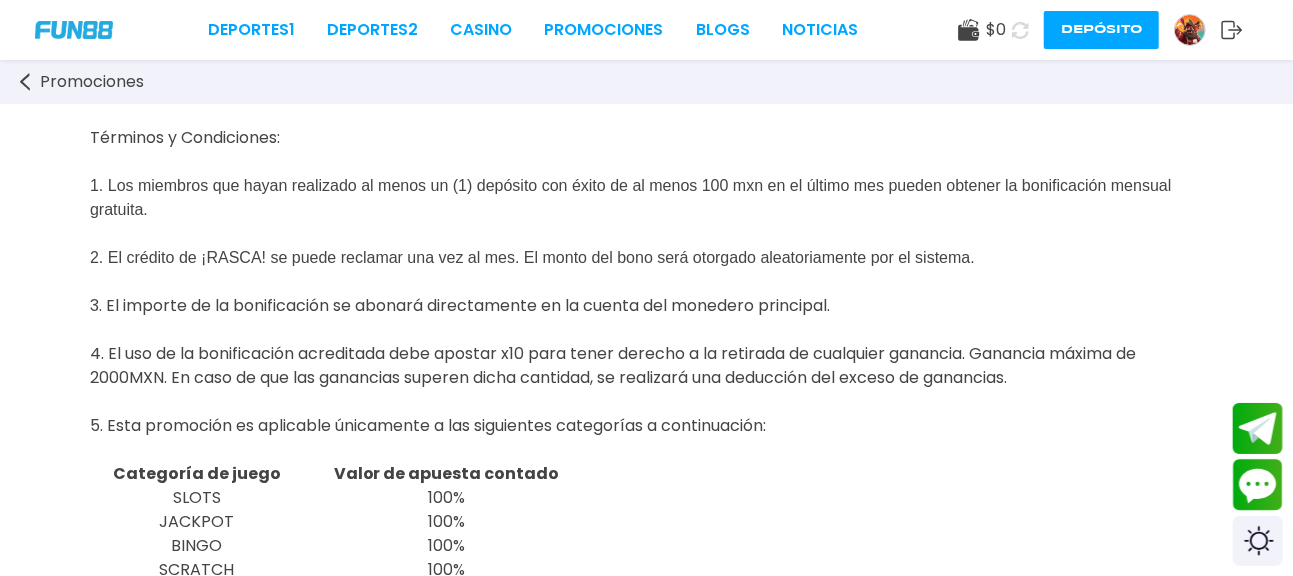 scroll, scrollTop: 0, scrollLeft: 0, axis: both 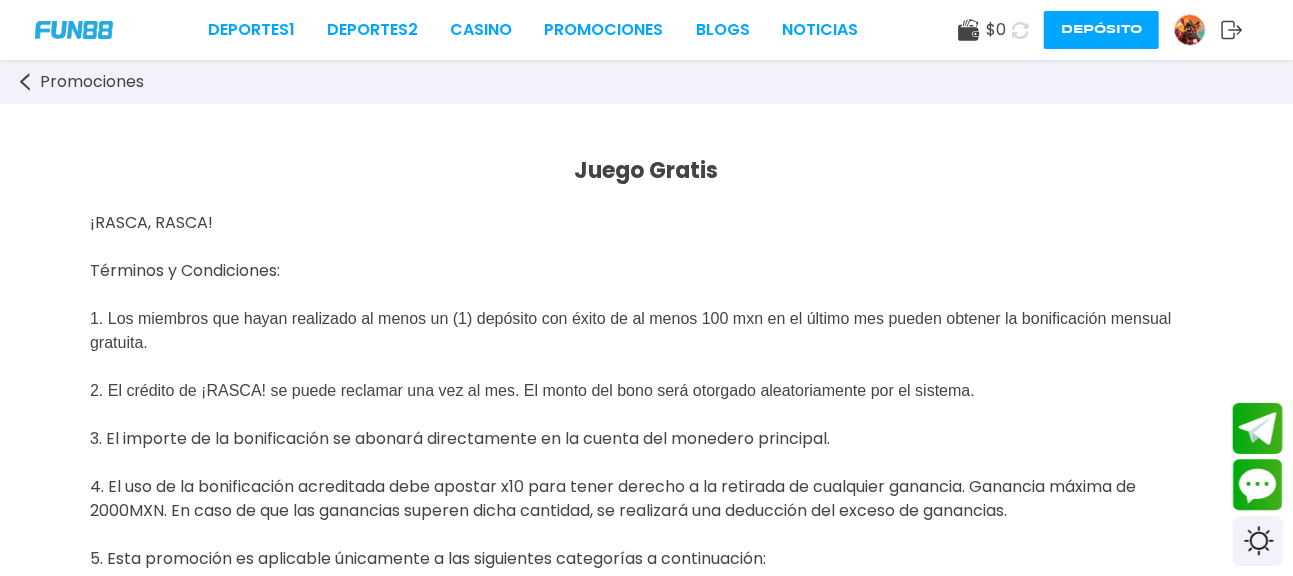 click on "Juego Gratis
¡RASCA, RASCA!
Términos y Condiciones:
1. Los miembros que hayan realizado al menos un (1) depósito con éxito de al menos 100 mxn en el último mes pueden obtener la bonificación mensual gratuita.
2. El crédito de ¡RASCA! se puede reclamar una vez al mes. El monto del bono será otorgado aleatoriamente por el sistema.
3. El importe de la bonificación se abonará directamente en la cuenta del monedero principal.
4. El uso de la bonificación acreditada debe apostar x10 para tener derecho a la retirada de cualquier ganancia. Ganancia máxima de 2000MXN. En caso de que las ganancias superen dicha cantidad, se realizará una deducción del exceso de ganancias.
5. Esta promoción es aplicable únicamente a las siguientes categorías a continuación:
Categoría de juego
Valor de apuesta contado
SLOTS
100%
JACKPOT
100%
BINGO
100%
SCRATCH
100%
OTROS JUEGOS
100%
BLACKJACK" at bounding box center [646, 926] 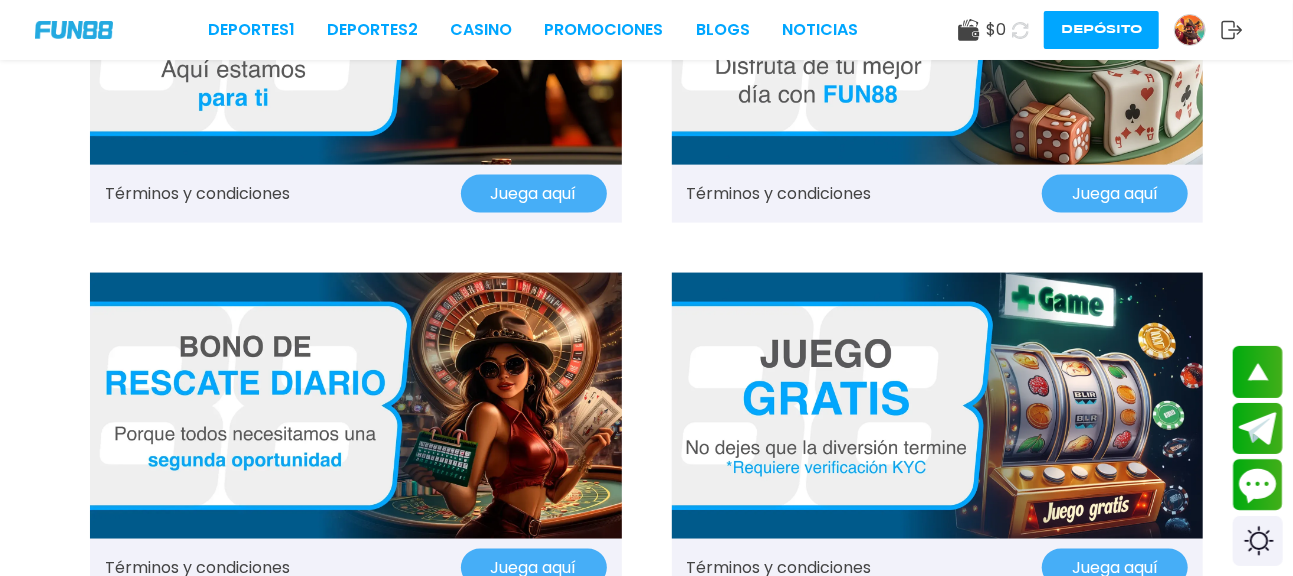 scroll, scrollTop: 1333, scrollLeft: 0, axis: vertical 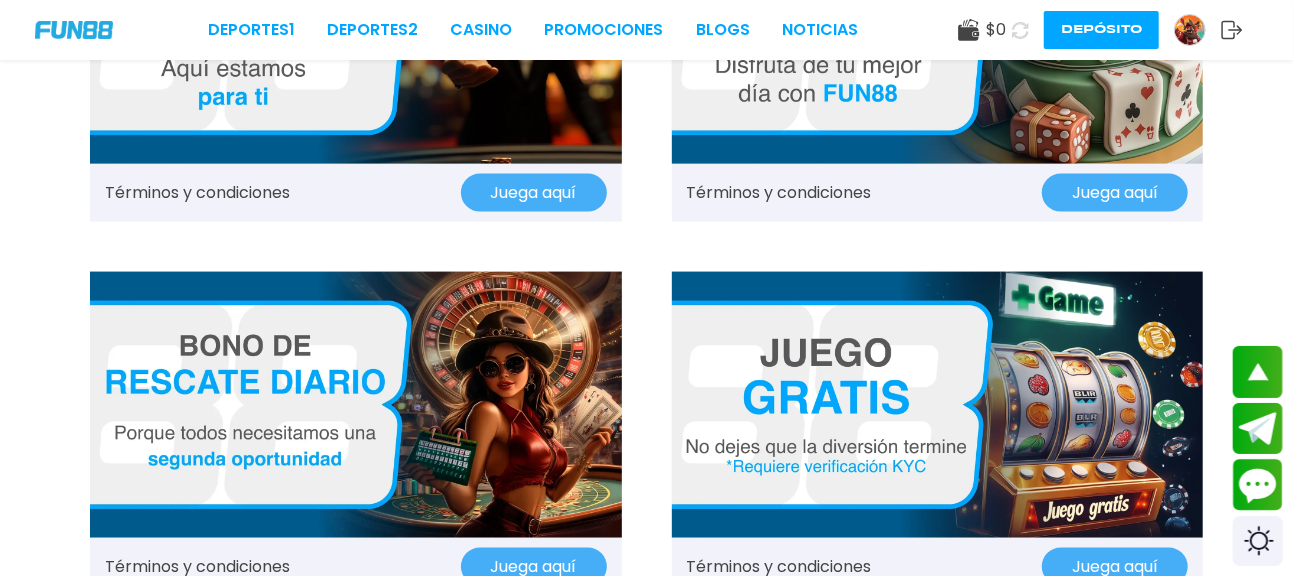 click at bounding box center (938, 405) 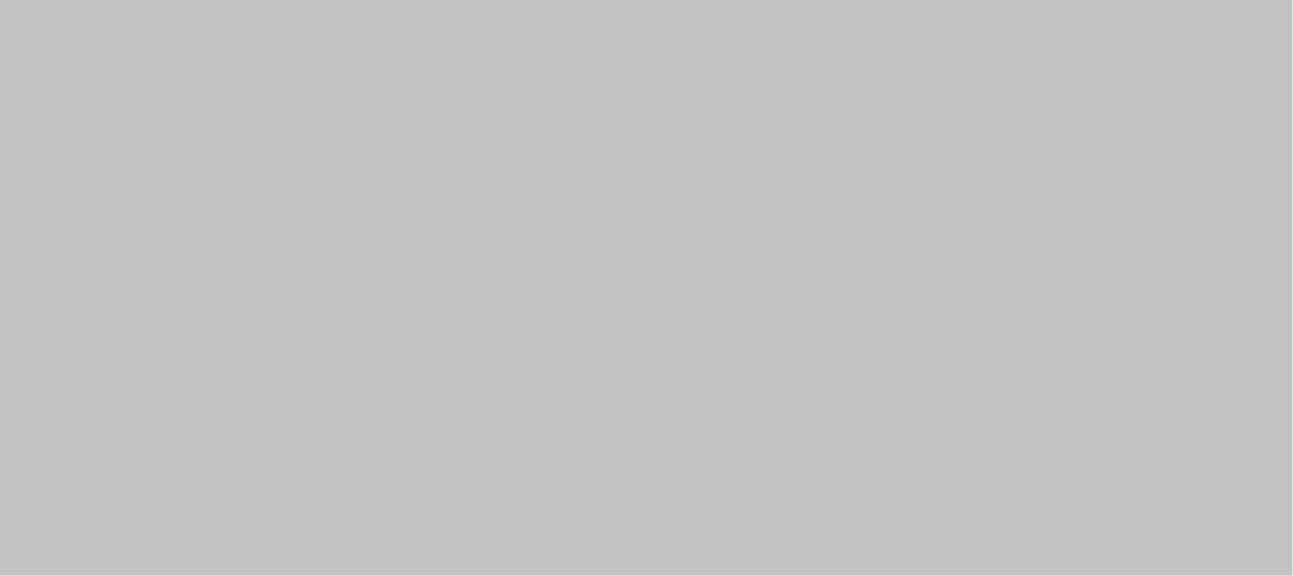scroll, scrollTop: 0, scrollLeft: 0, axis: both 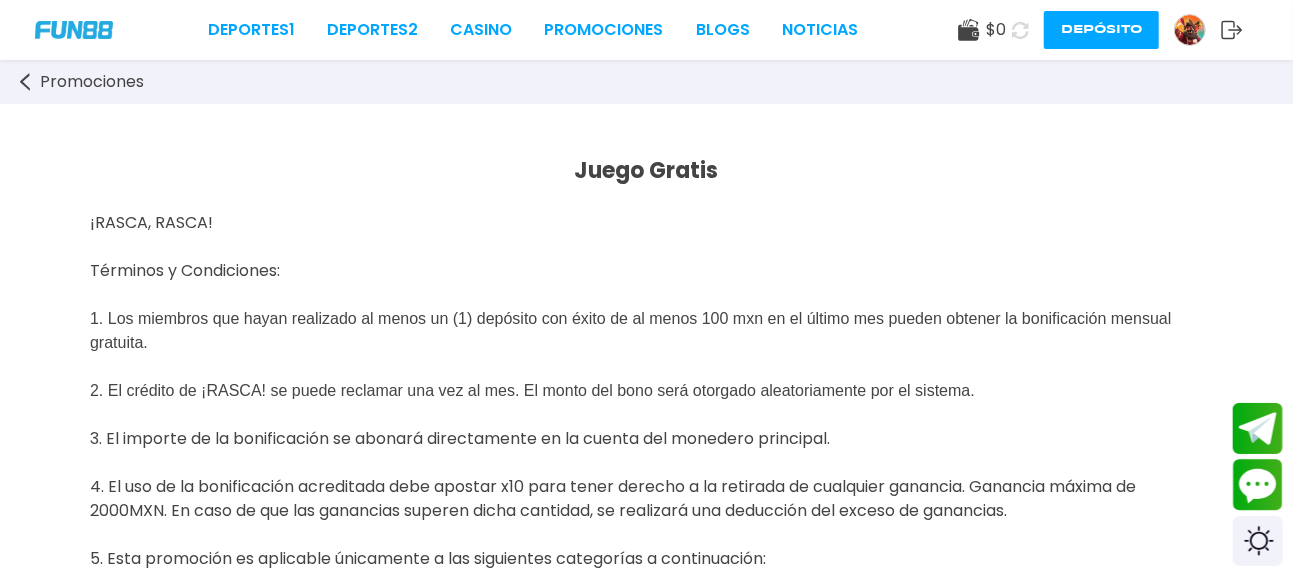 drag, startPoint x: 911, startPoint y: 410, endPoint x: 901, endPoint y: 406, distance: 10.770329 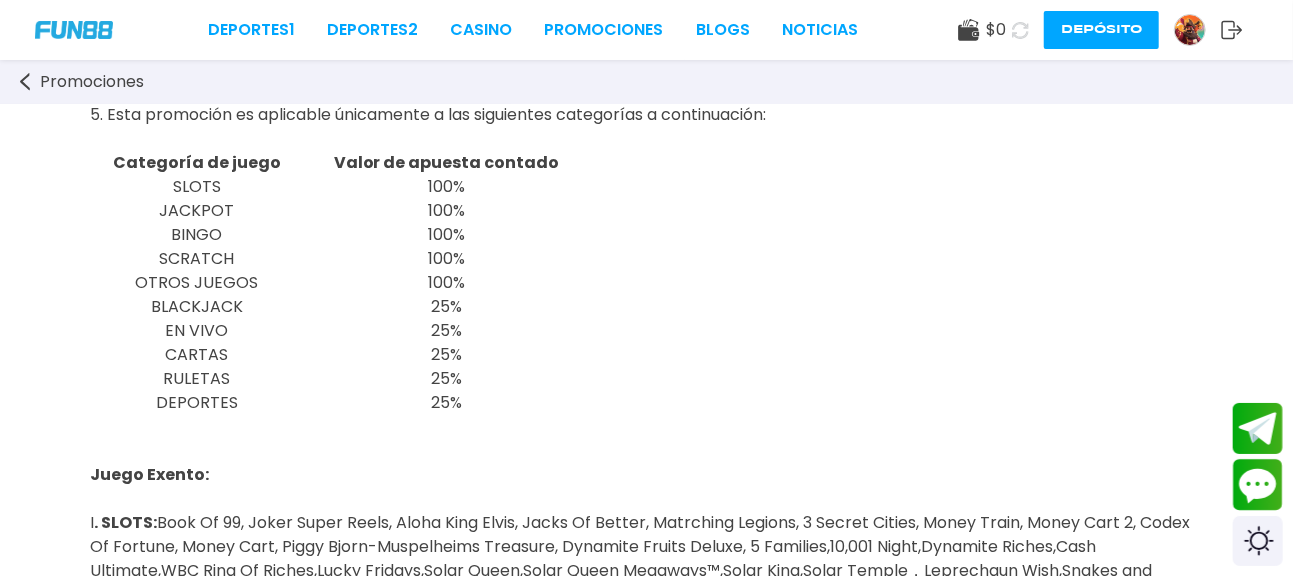 click on "25%" at bounding box center [446, 330] 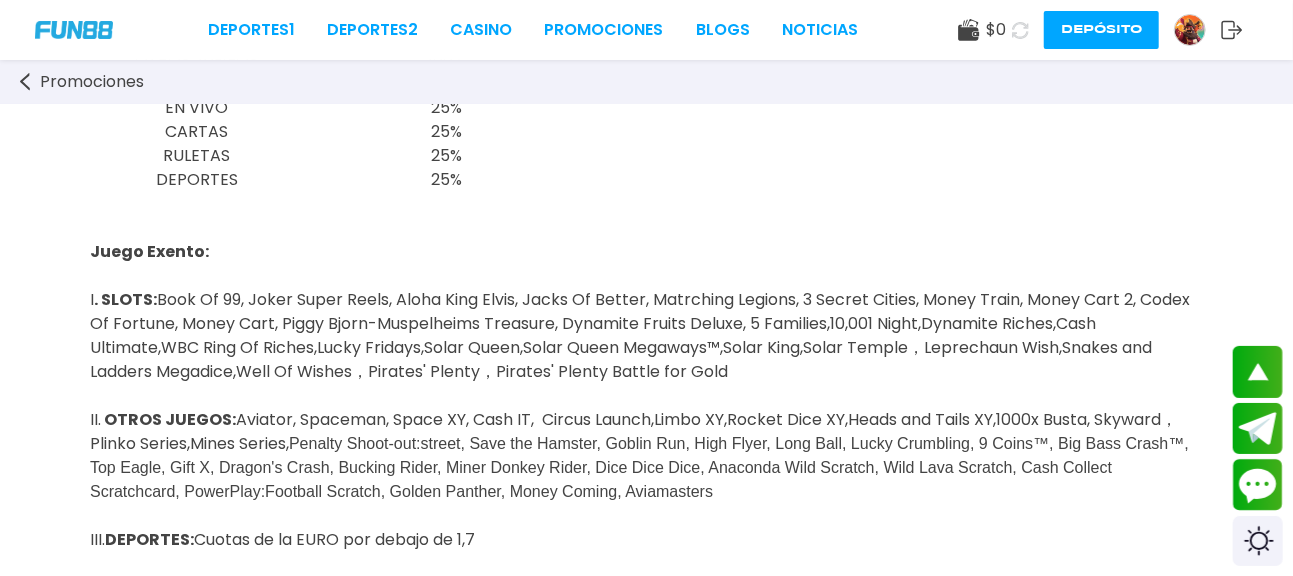 scroll, scrollTop: 533, scrollLeft: 0, axis: vertical 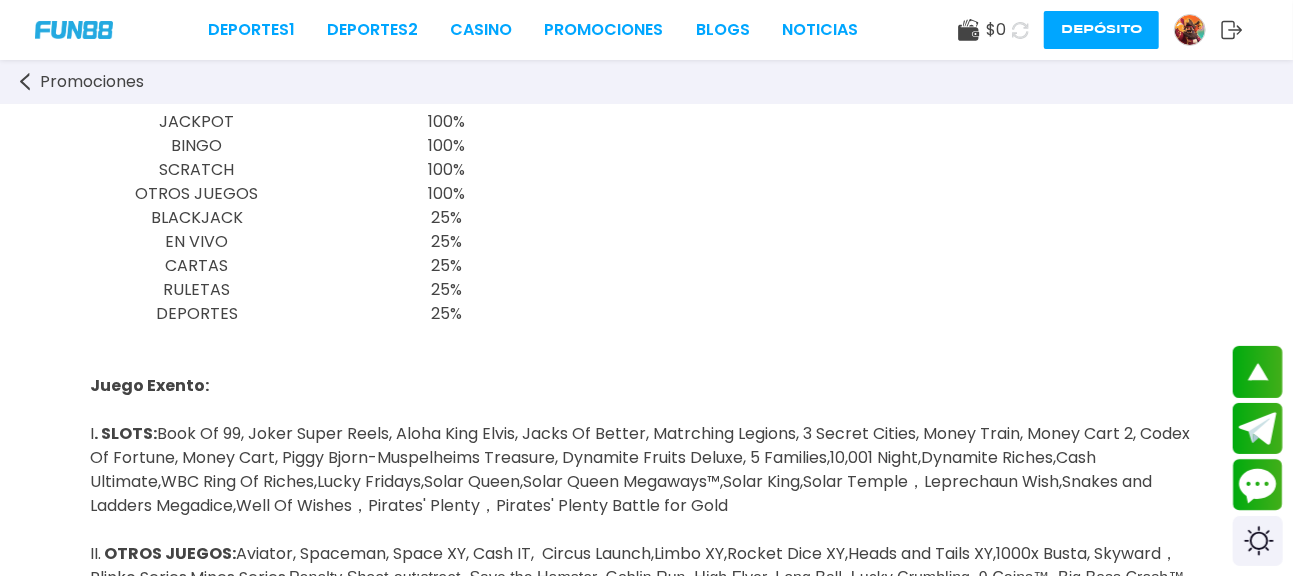 click 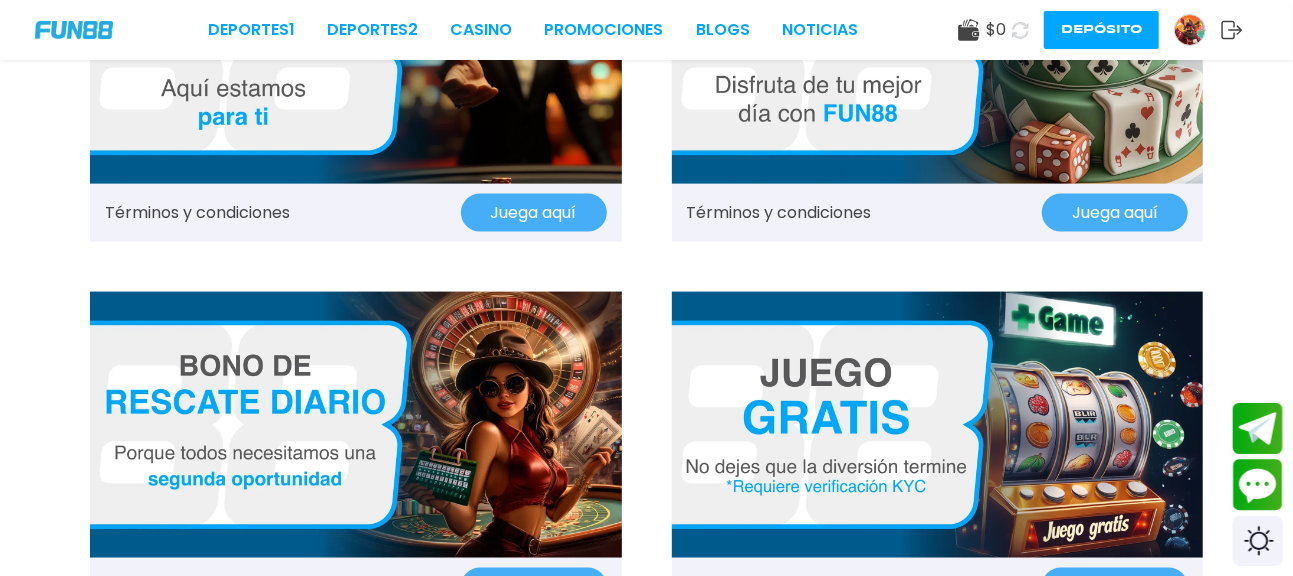 scroll, scrollTop: 1555, scrollLeft: 0, axis: vertical 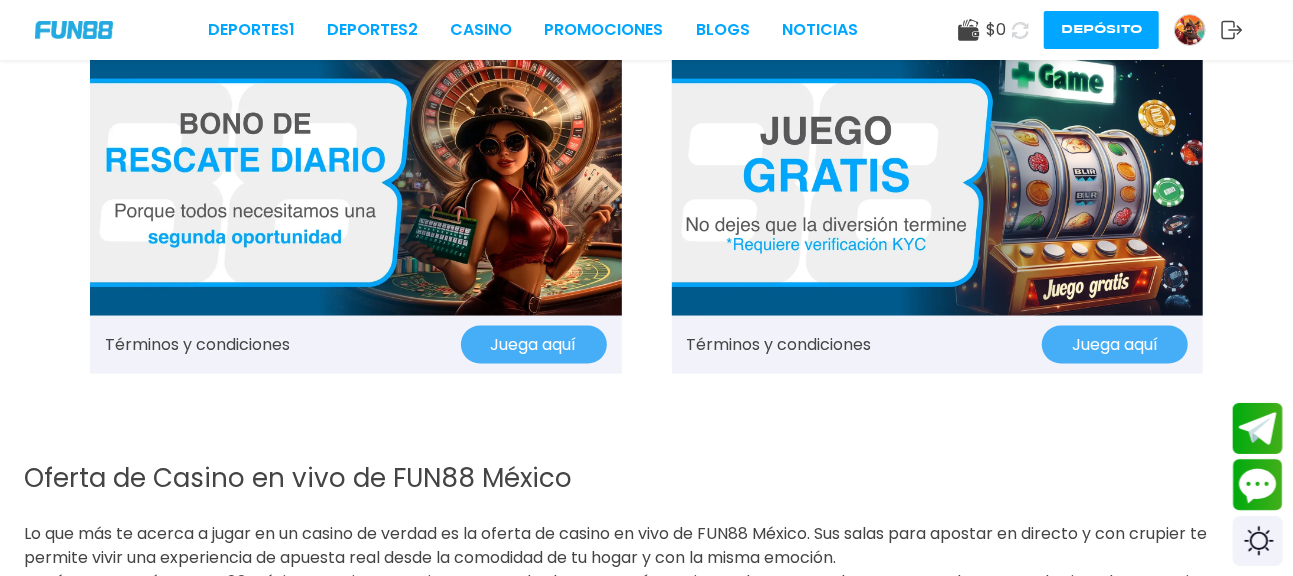 click on "Juega aquí" at bounding box center [1115, 345] 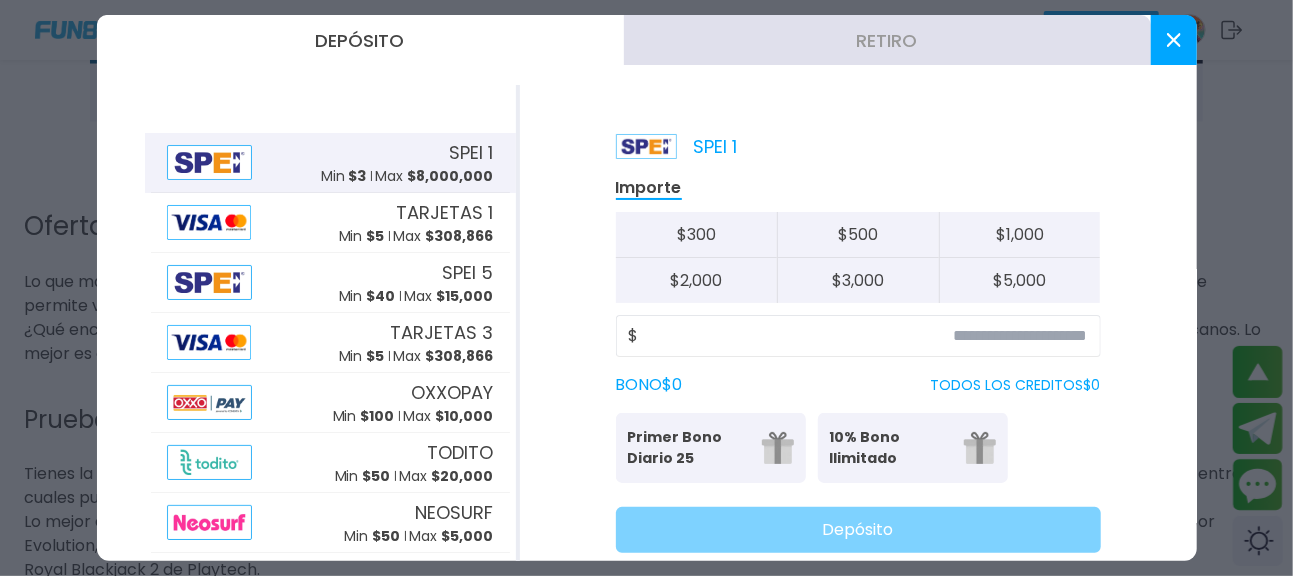 scroll, scrollTop: 1822, scrollLeft: 0, axis: vertical 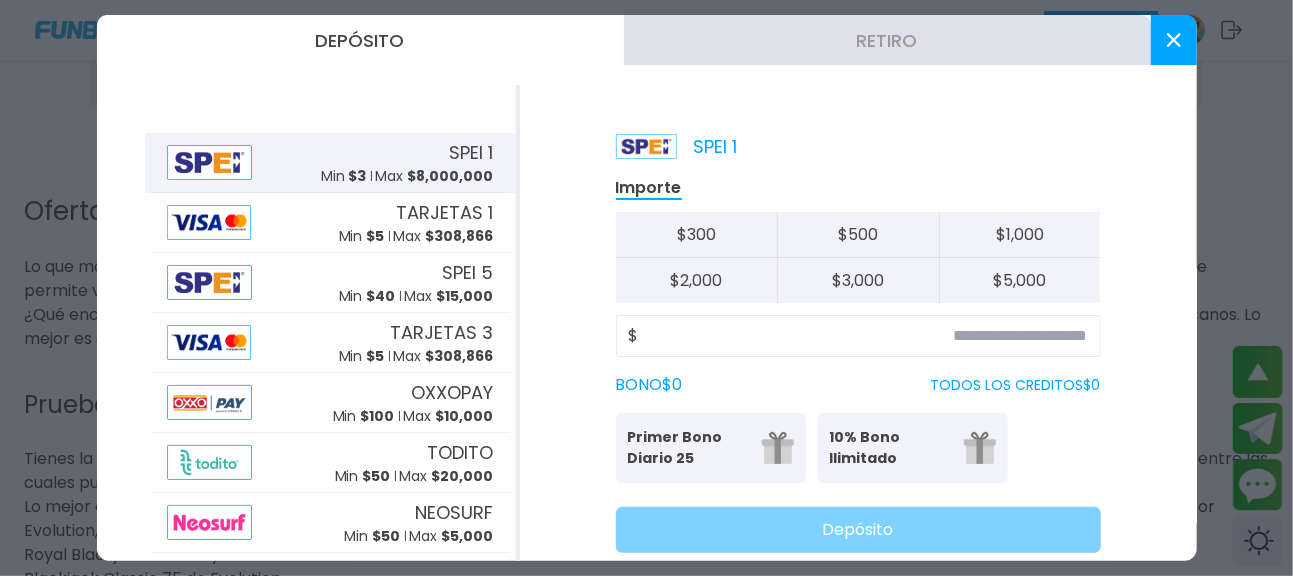 click at bounding box center [1174, 40] 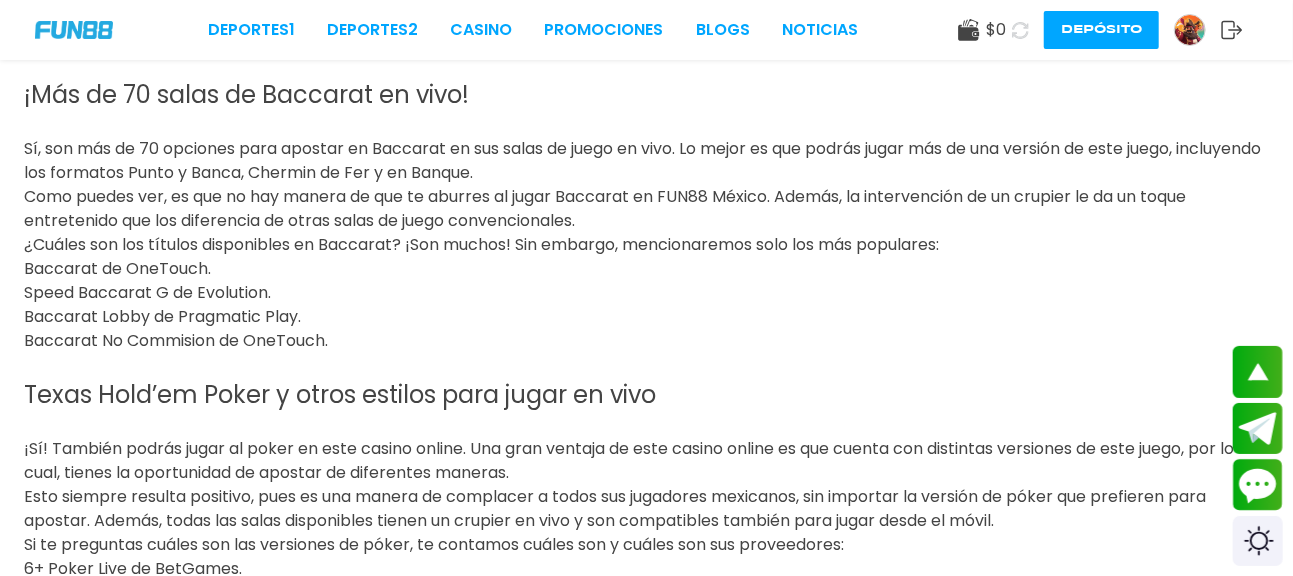 scroll, scrollTop: 2444, scrollLeft: 0, axis: vertical 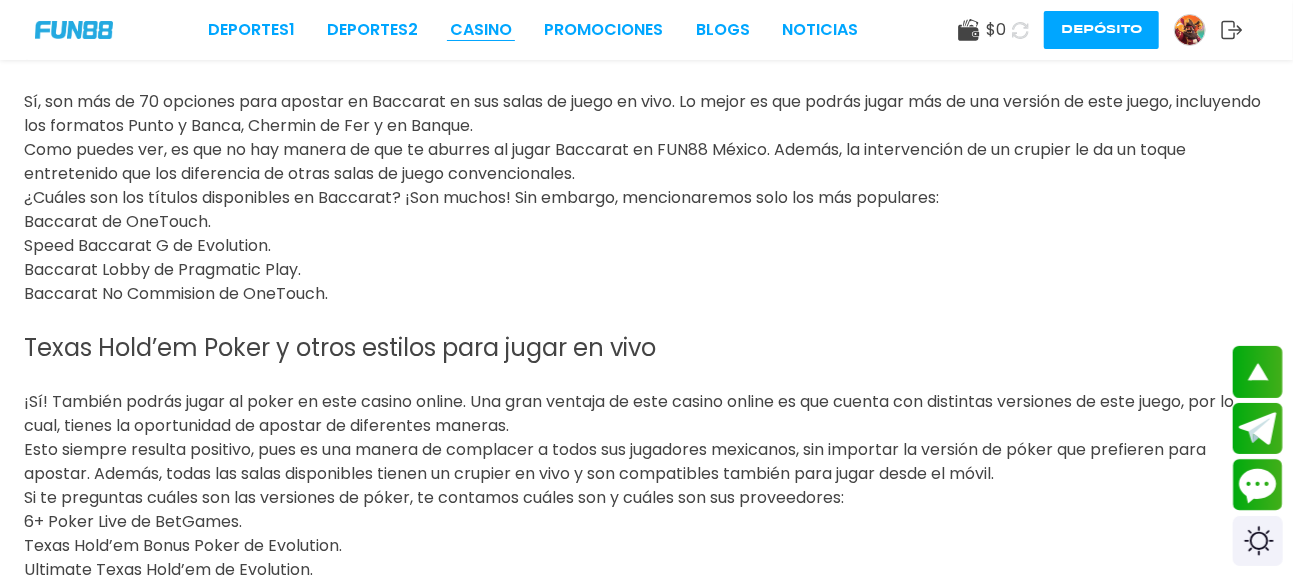 click on "CASINO" at bounding box center [481, 30] 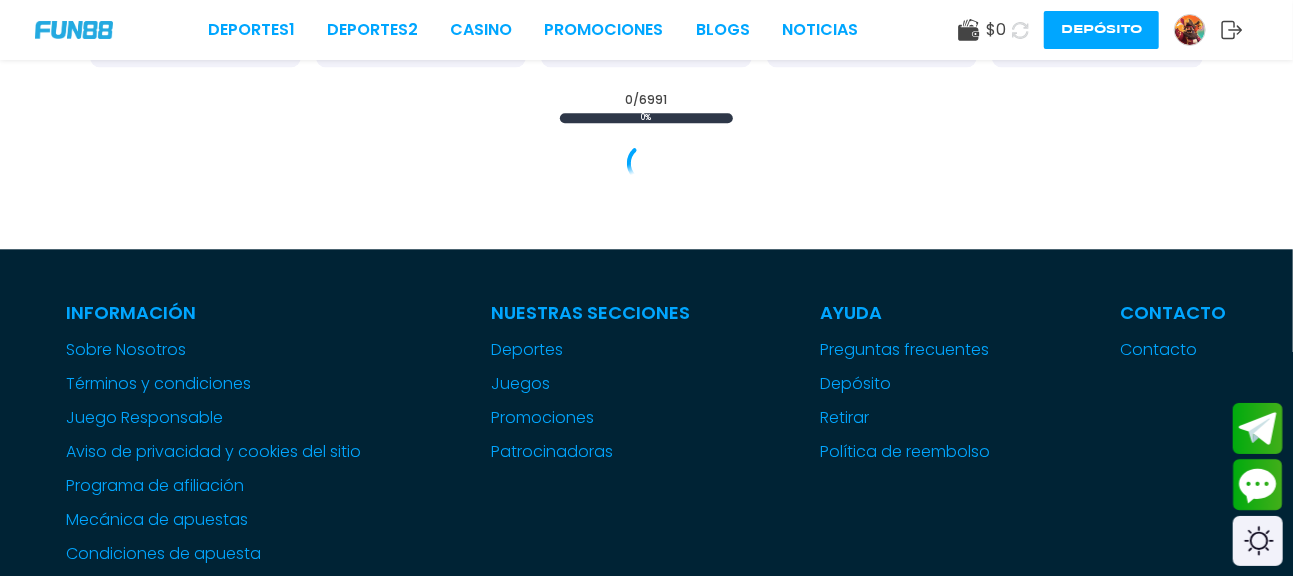 scroll, scrollTop: 0, scrollLeft: 0, axis: both 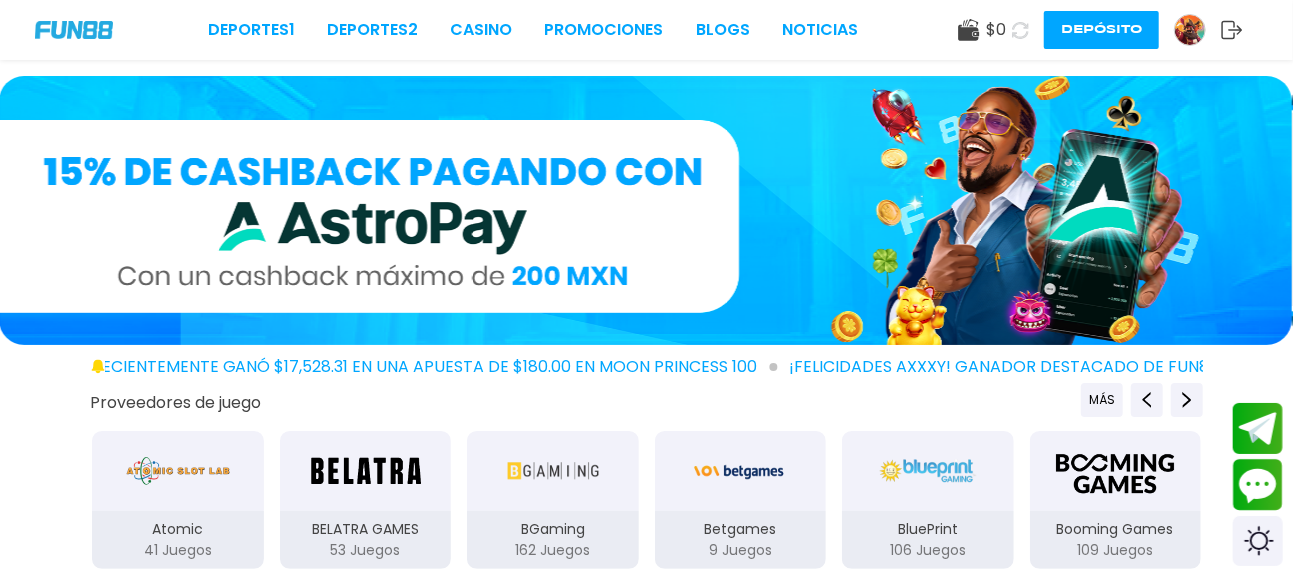 click at bounding box center (1190, 30) 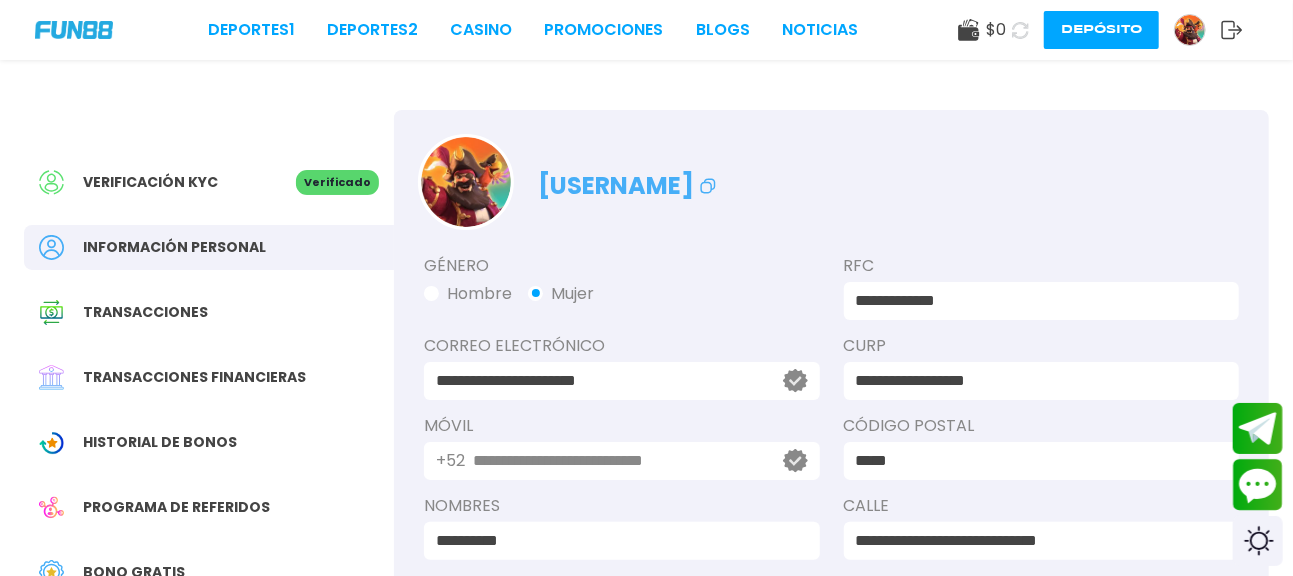 click at bounding box center [1190, 30] 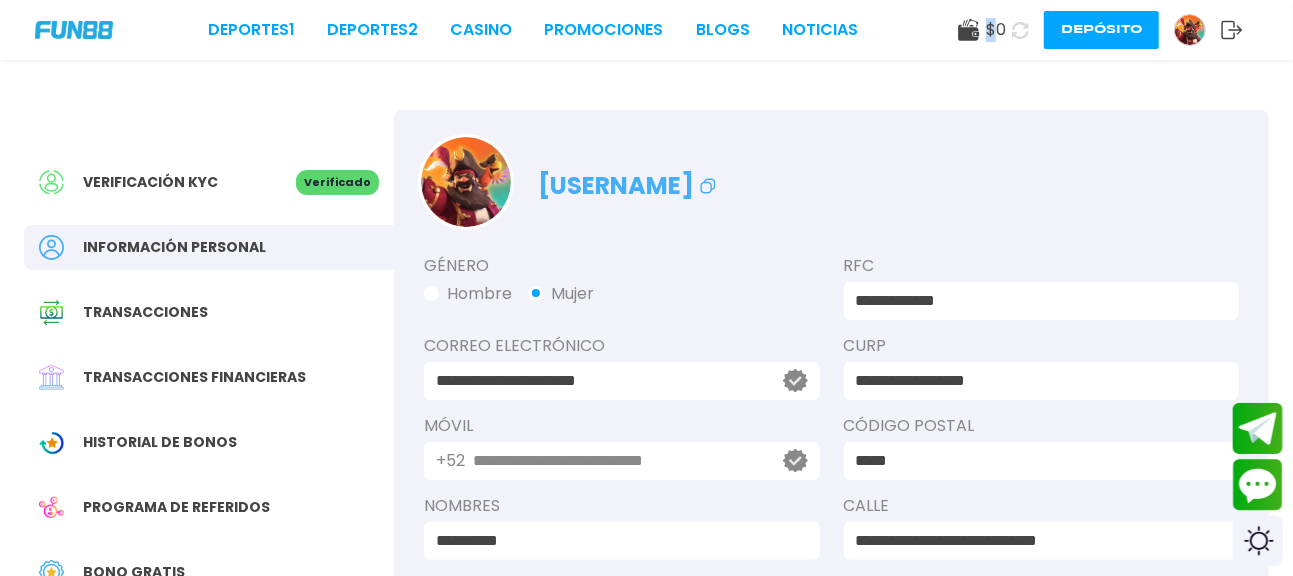 click on "Depósito" at bounding box center (1101, 30) 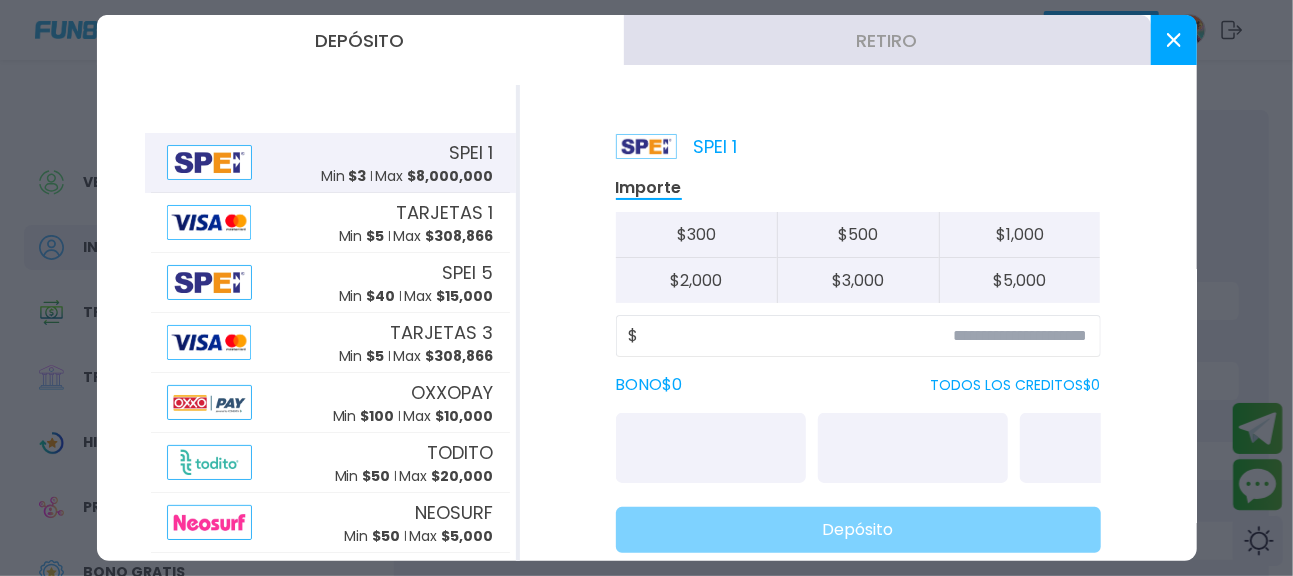click at bounding box center (1174, 40) 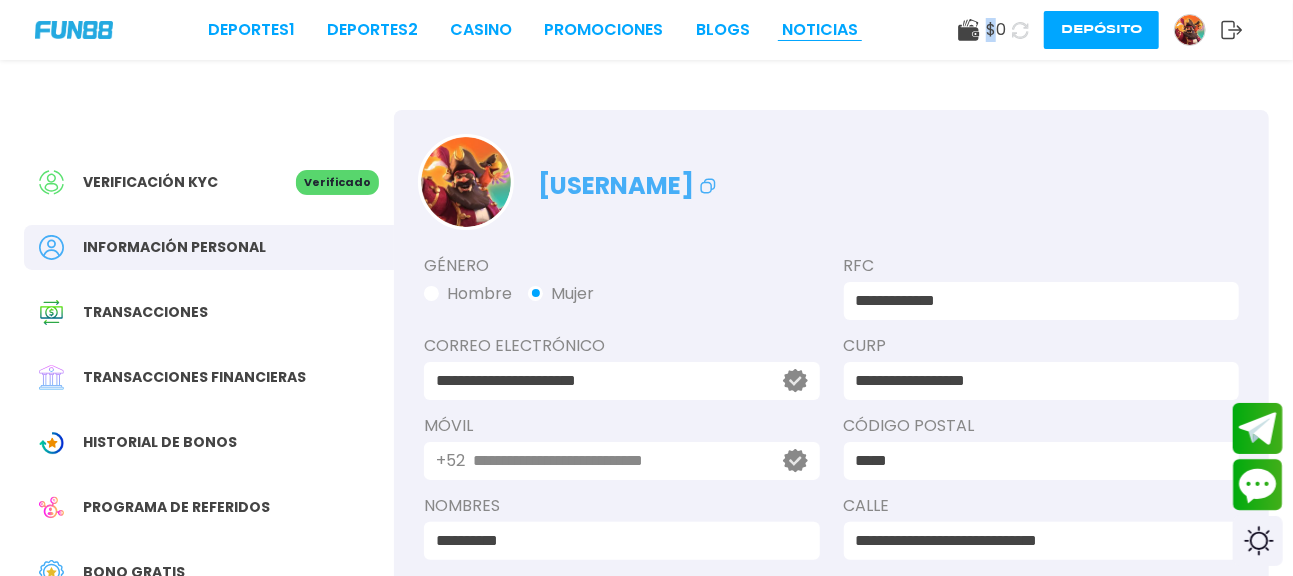 click on "NOTICIAS" at bounding box center (820, 30) 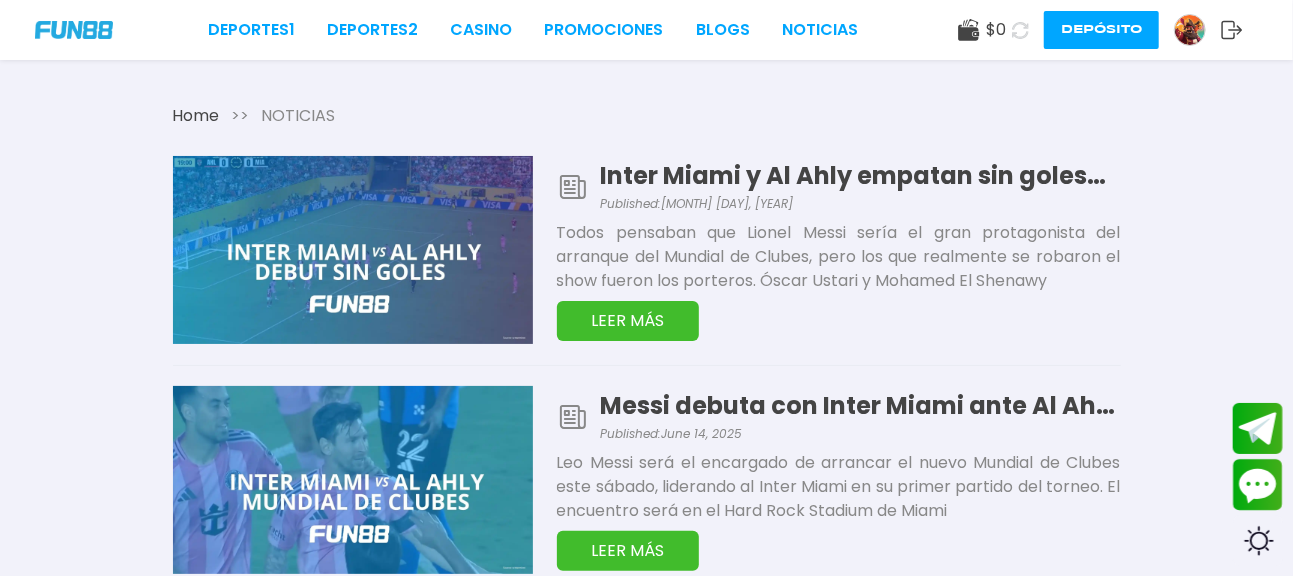 click on "Deportes  1 Deportes  2 CASINO Promociones BLOGS NOTICIAS" at bounding box center (533, 30) 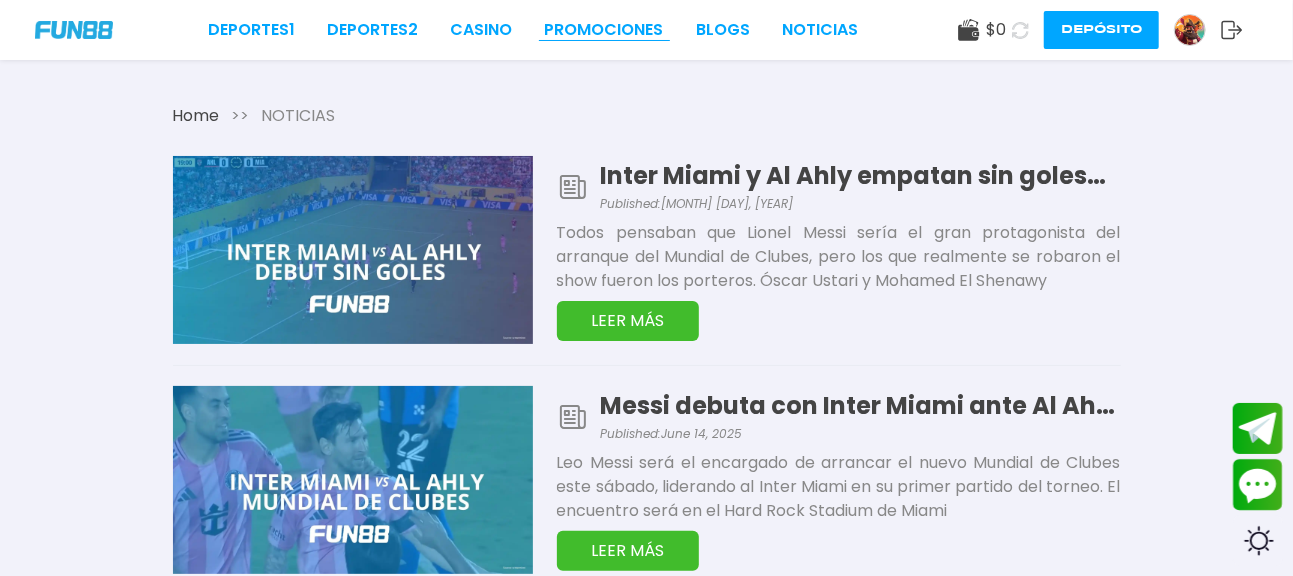 click on "Promociones" at bounding box center (604, 30) 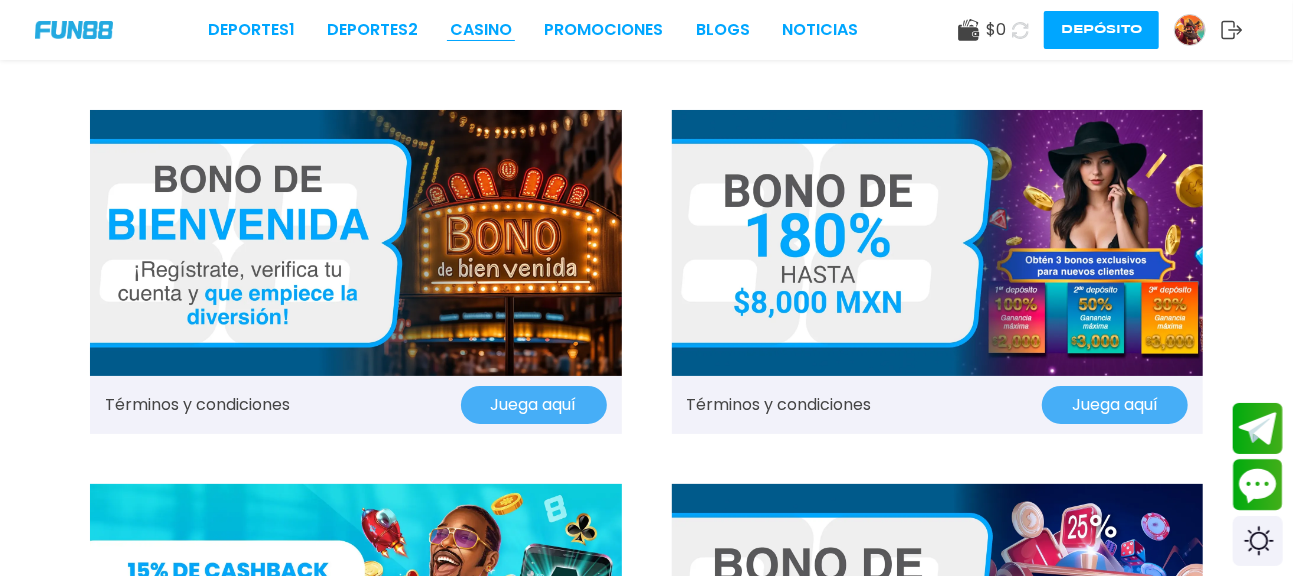 click on "CASINO" at bounding box center [481, 30] 